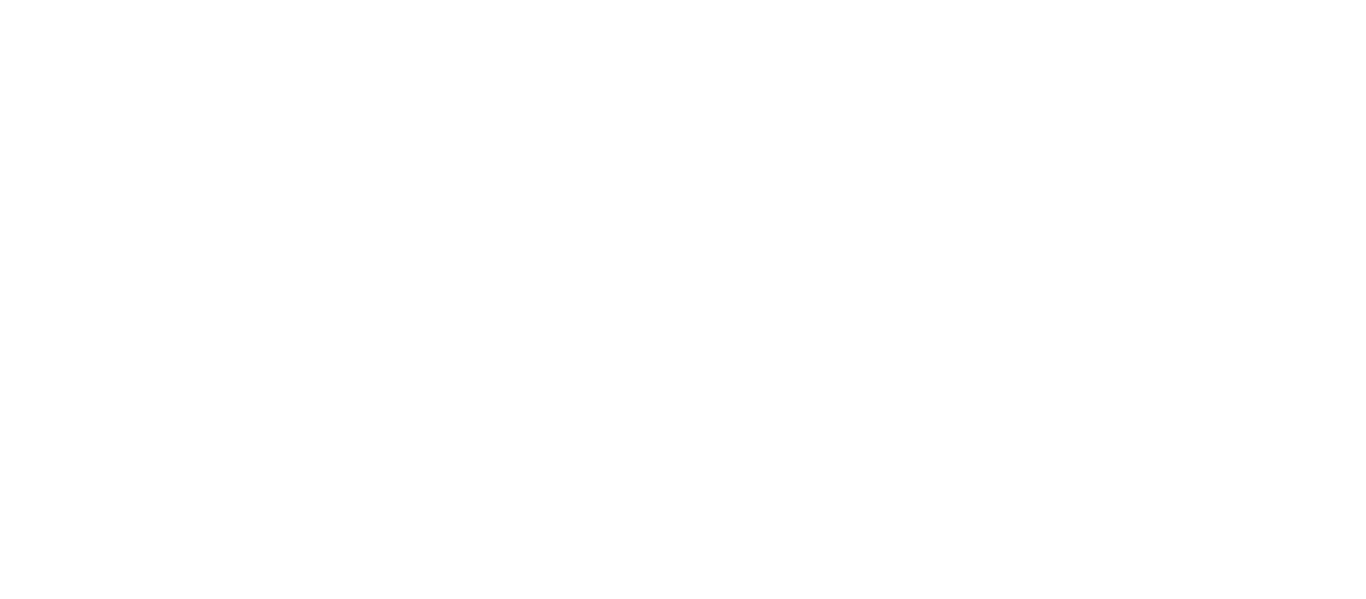 scroll, scrollTop: 0, scrollLeft: 0, axis: both 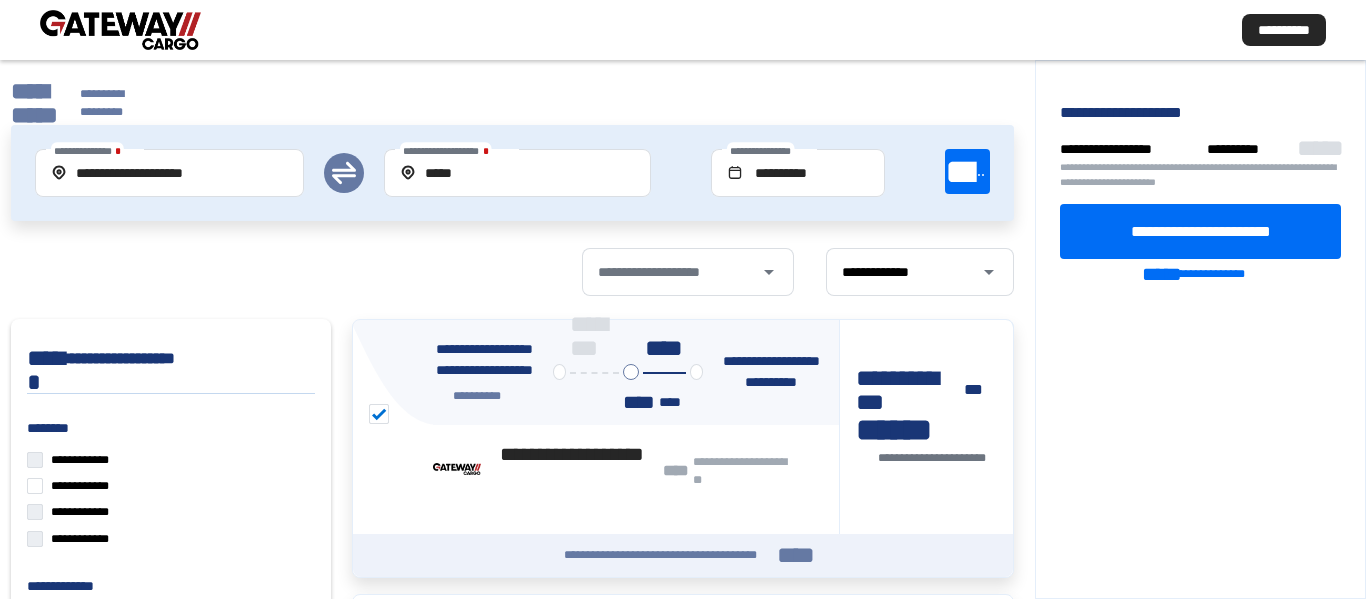click on "**********" 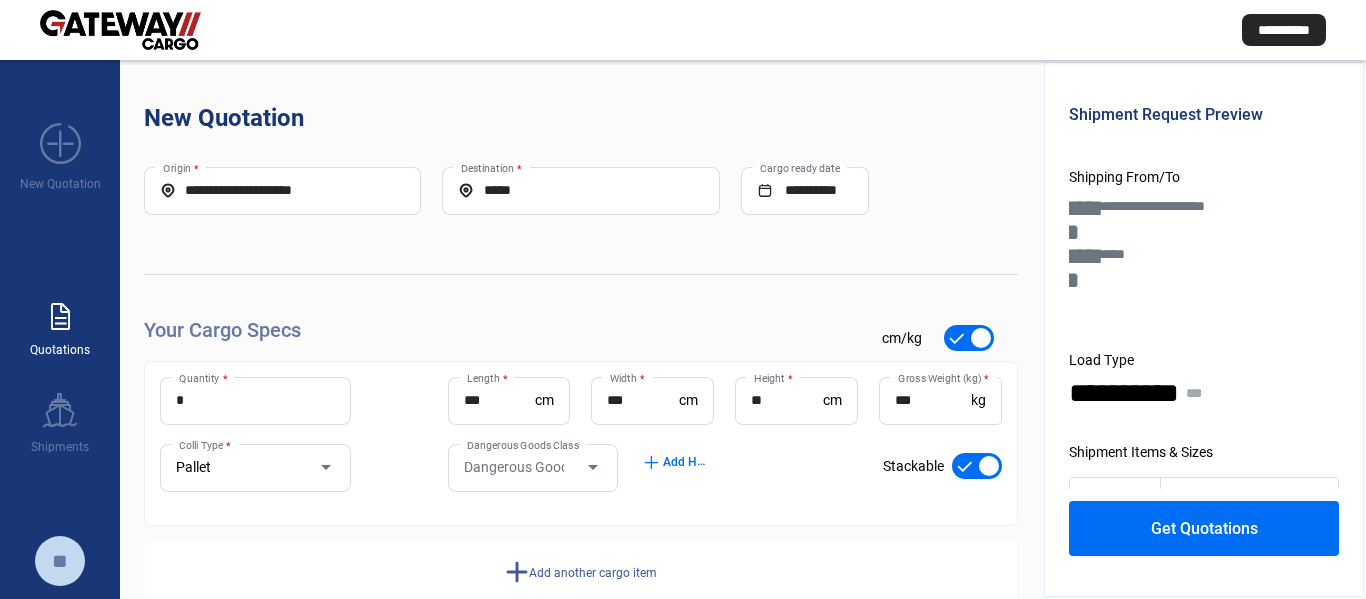 click on "paper_text" at bounding box center (60, 317) 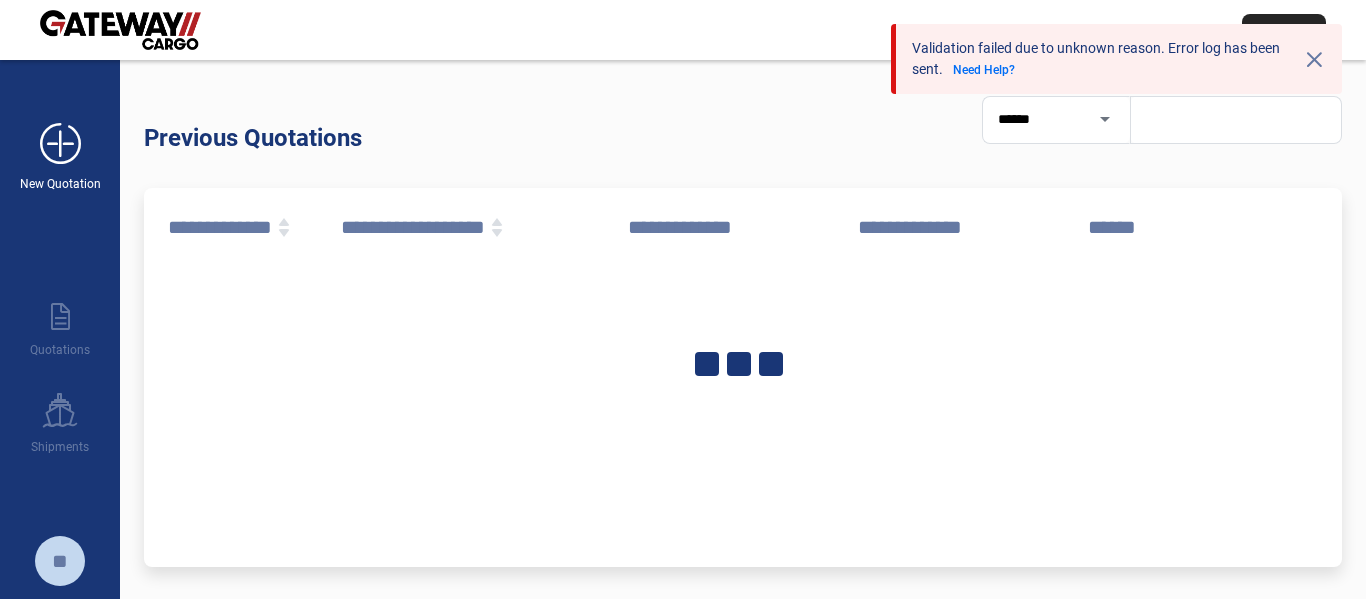 click on "add_new" at bounding box center (60, 144) 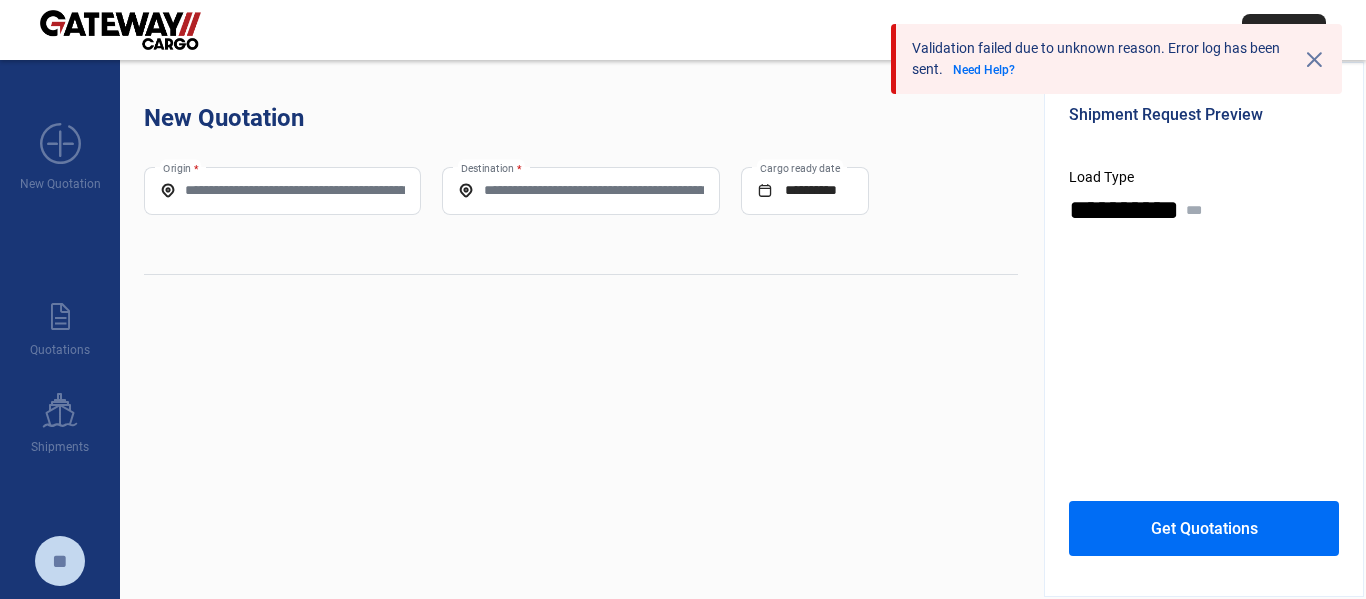 click on "Origin *" at bounding box center (282, 190) 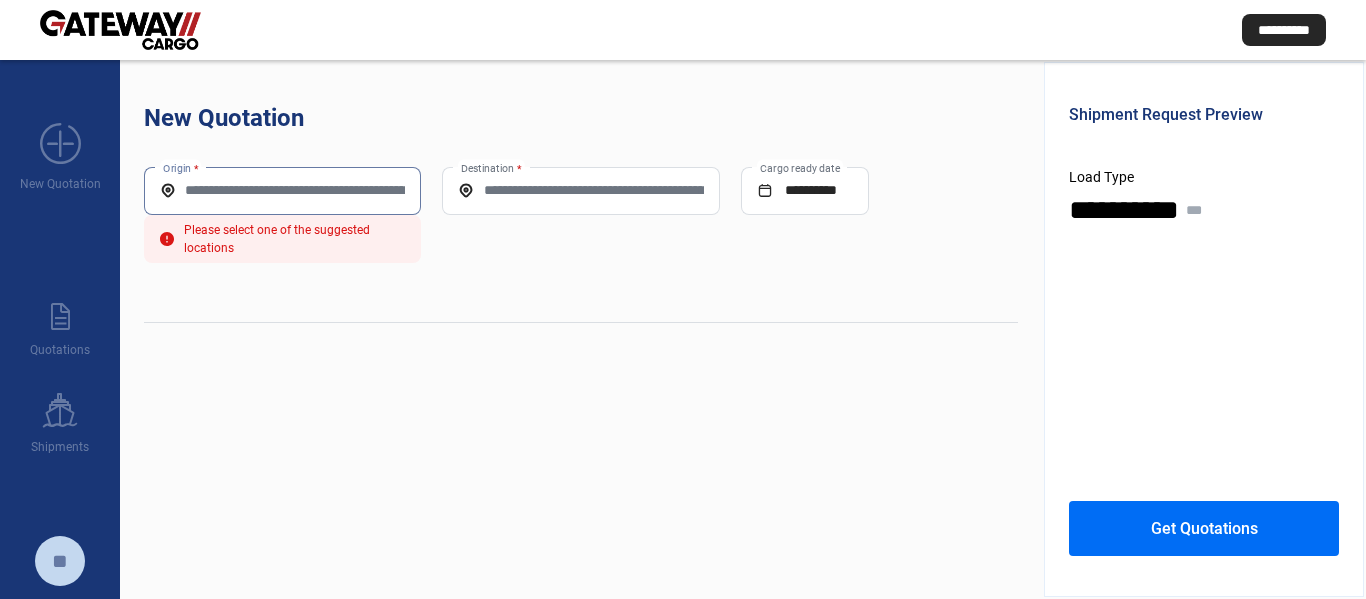 click on "Origin *" at bounding box center [282, 190] 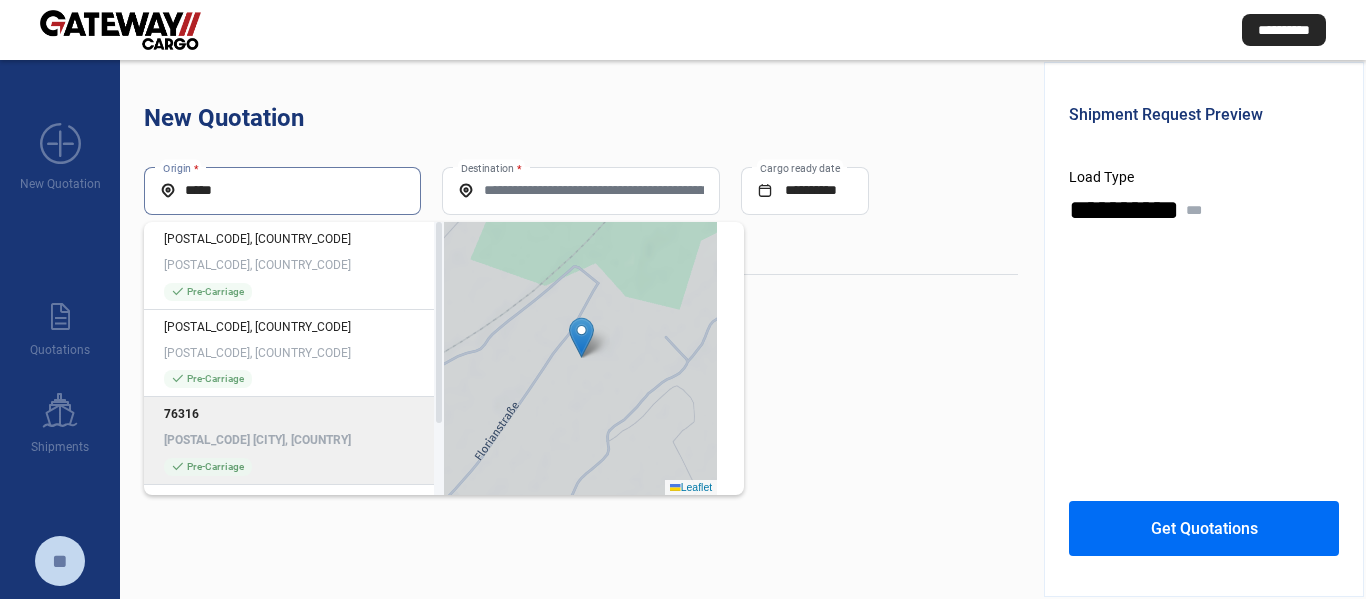 type on "*****" 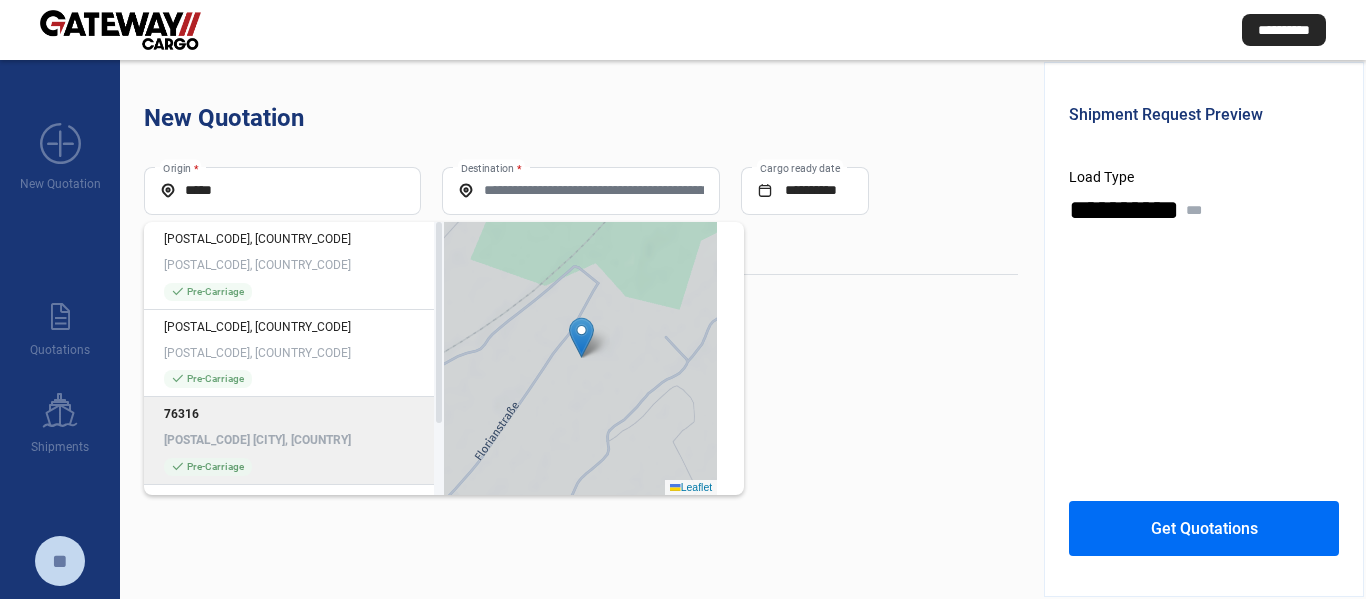 click on "[POSTAL_CODE] [CITY], [COUNTRY]" 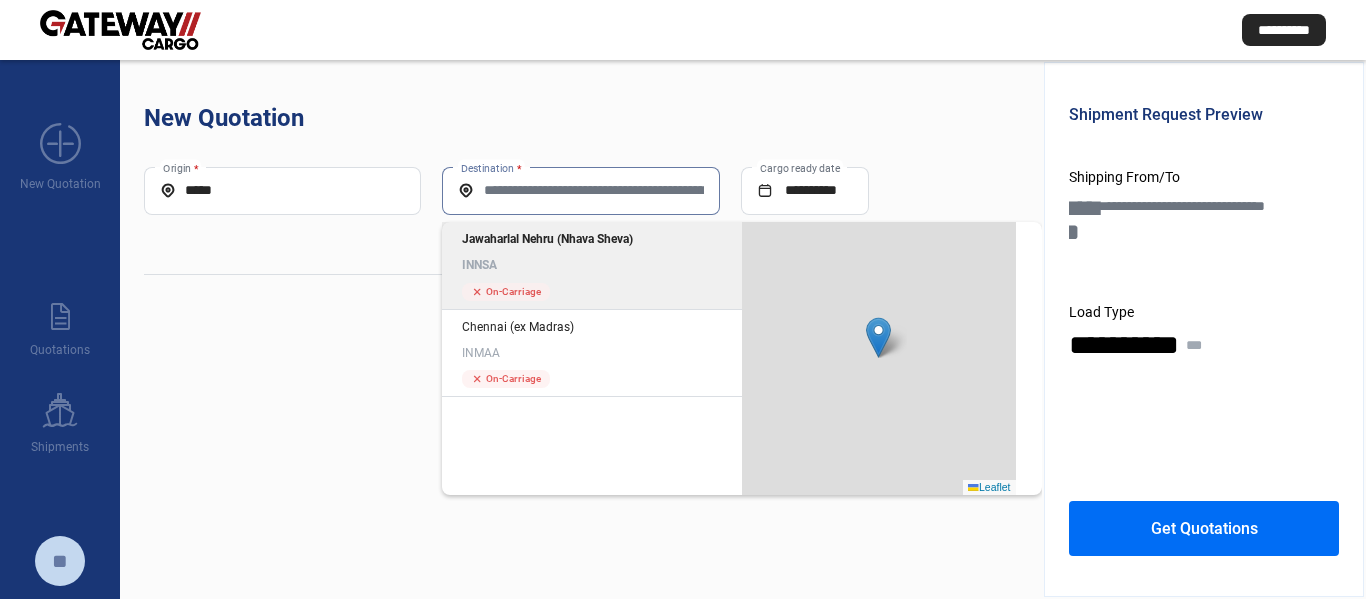 click on "Destination *" at bounding box center (580, 190) 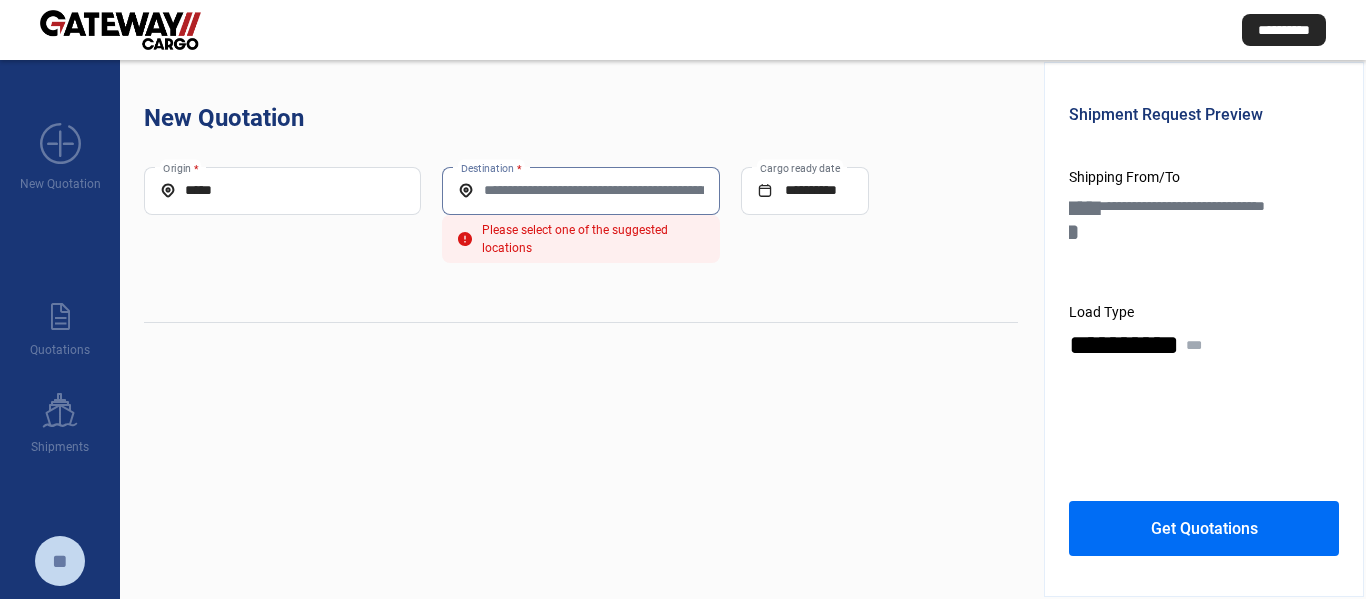 click on "Destination *" at bounding box center [580, 190] 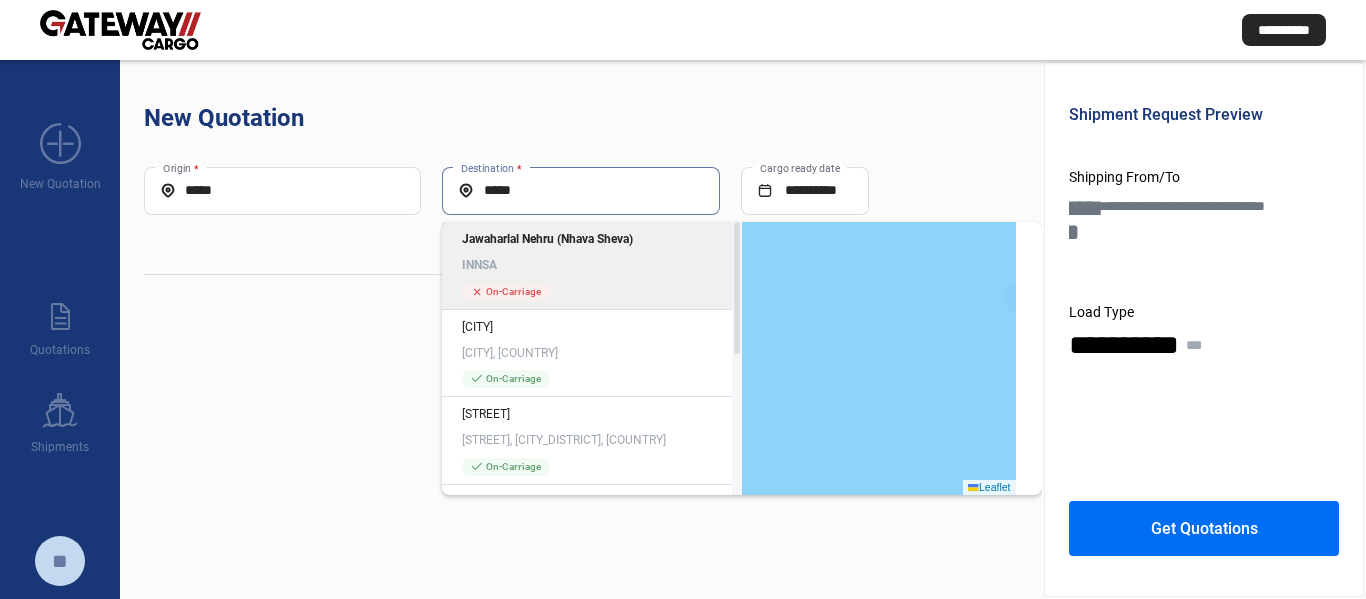 type on "*****" 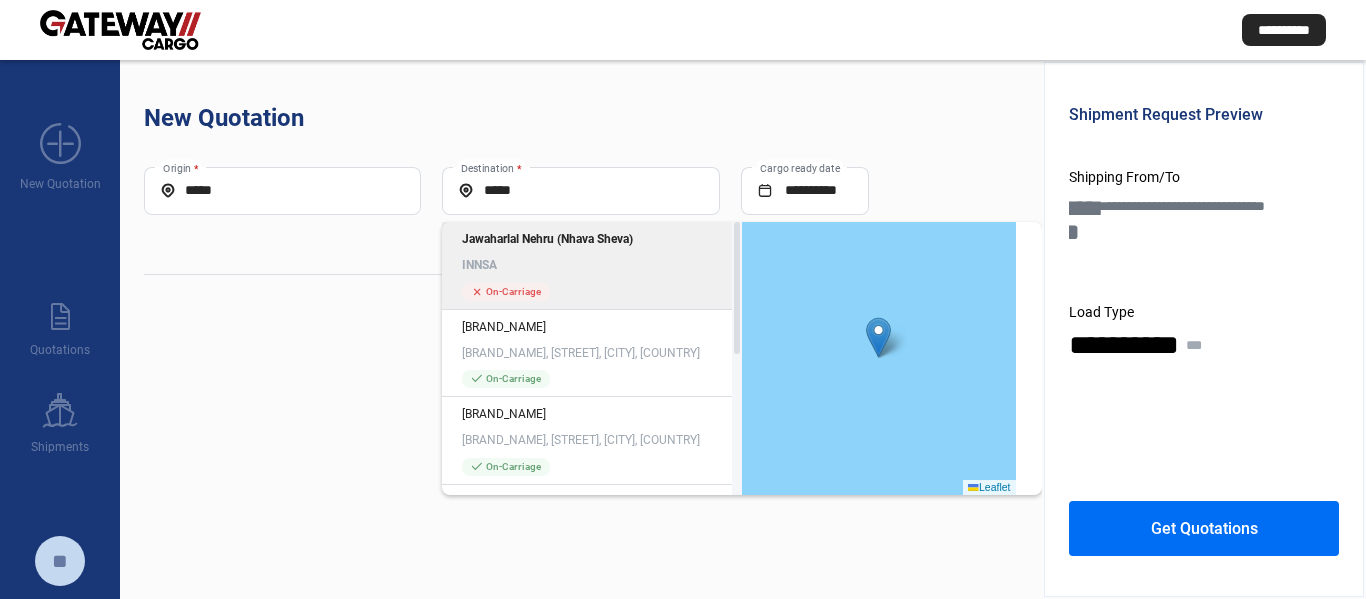 click on "Jawaharlal Nehru (Nhava Sheva)" 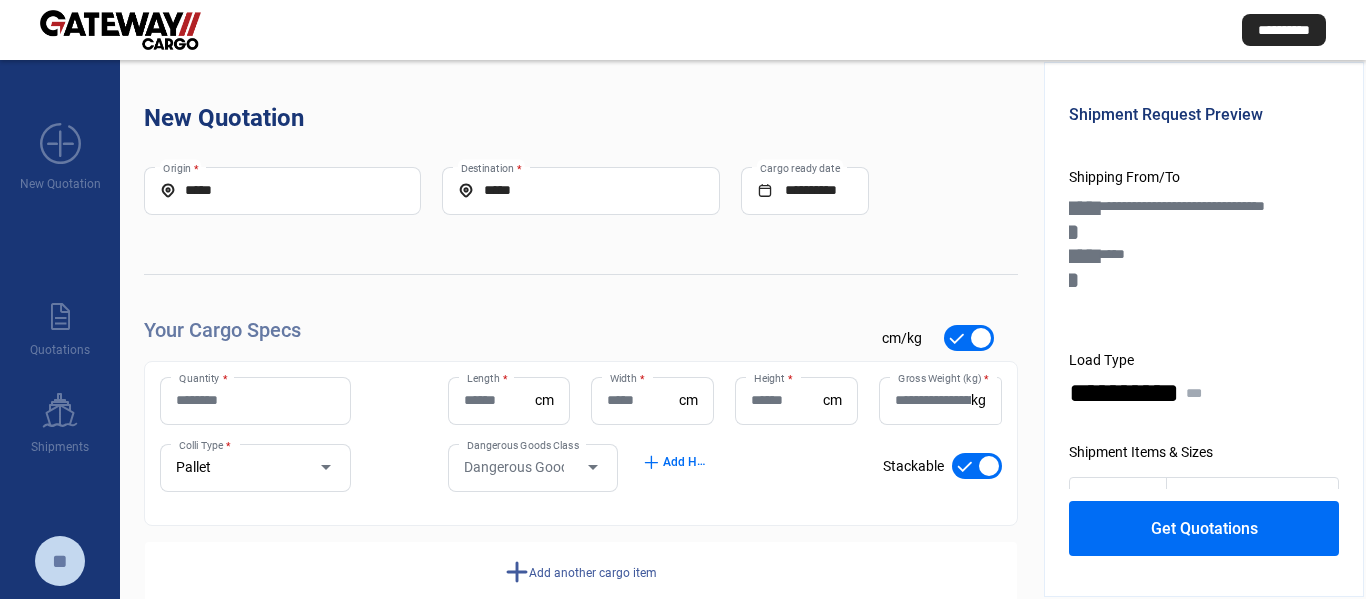 click on "Quantity *" at bounding box center [255, 400] 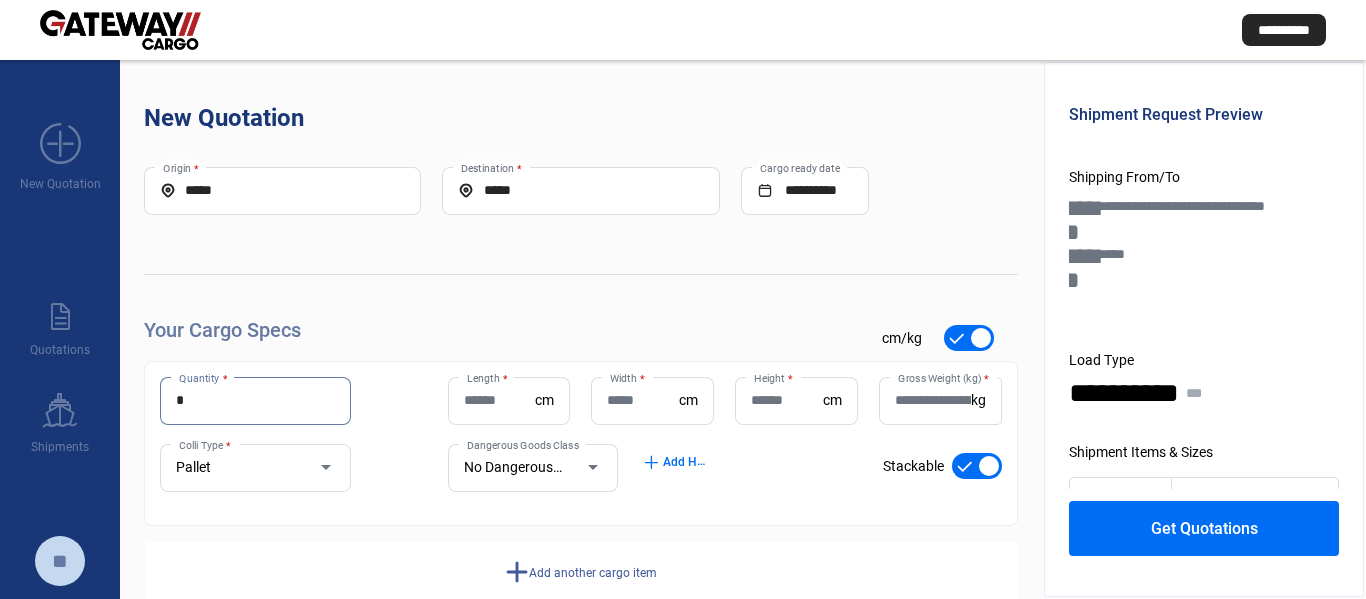 drag, startPoint x: 199, startPoint y: 399, endPoint x: 140, endPoint y: 390, distance: 59.682495 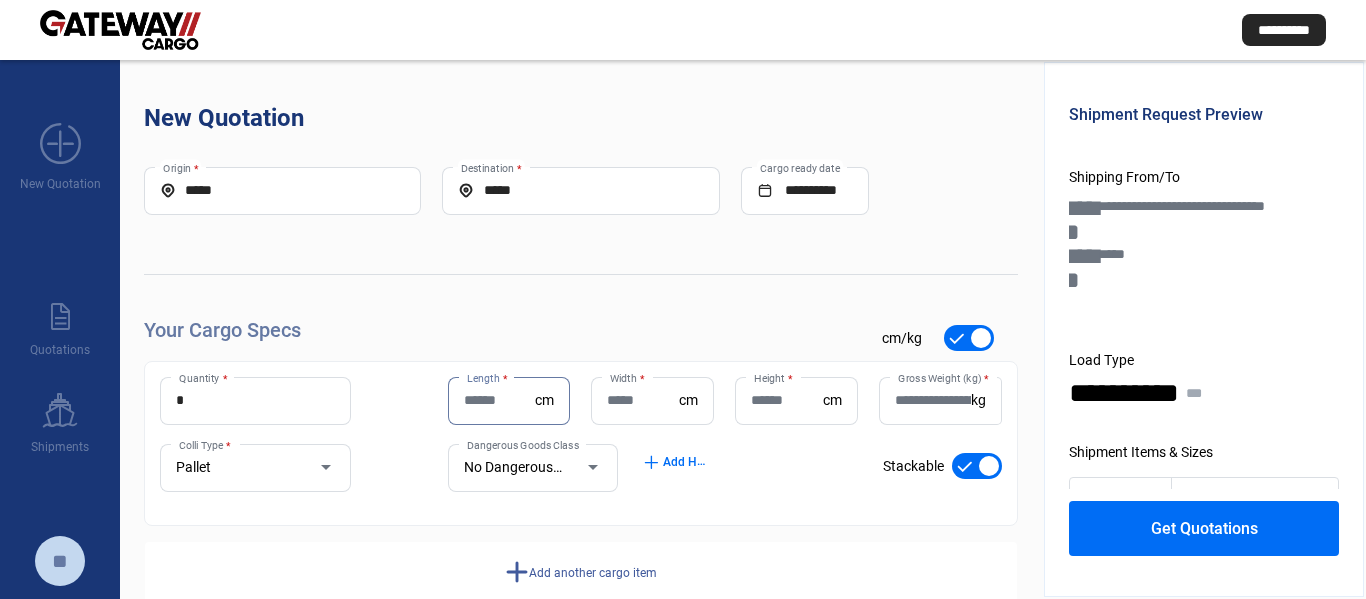 click on "Length  *" at bounding box center [500, 400] 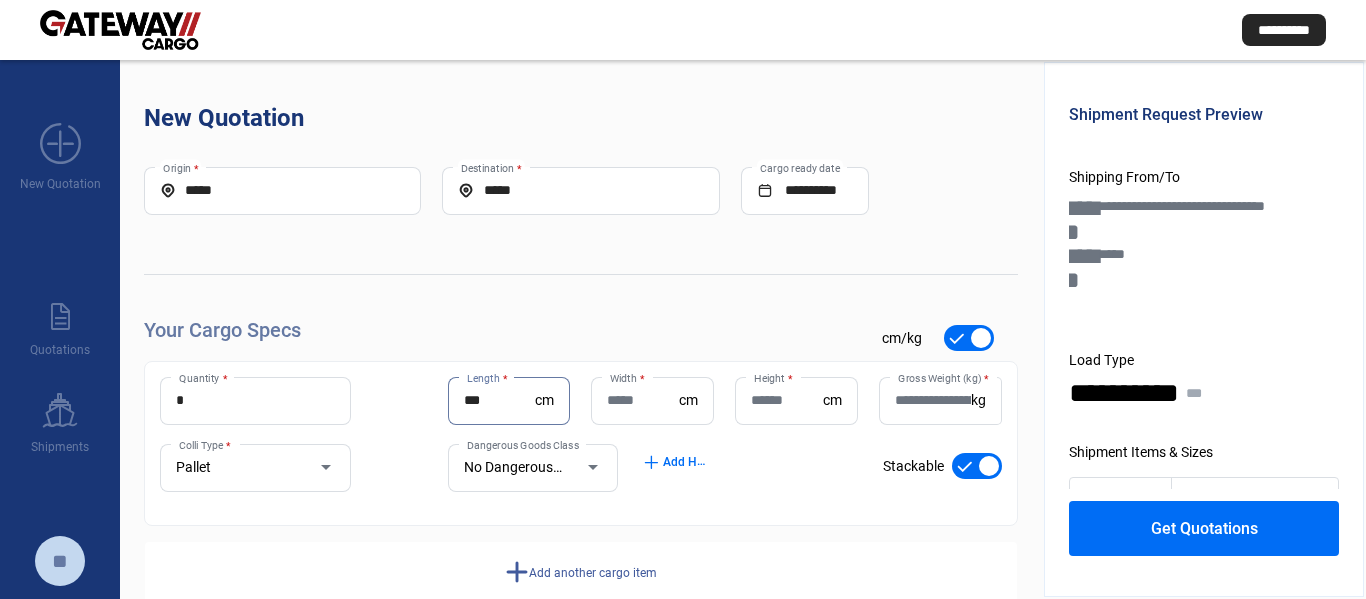 type on "***" 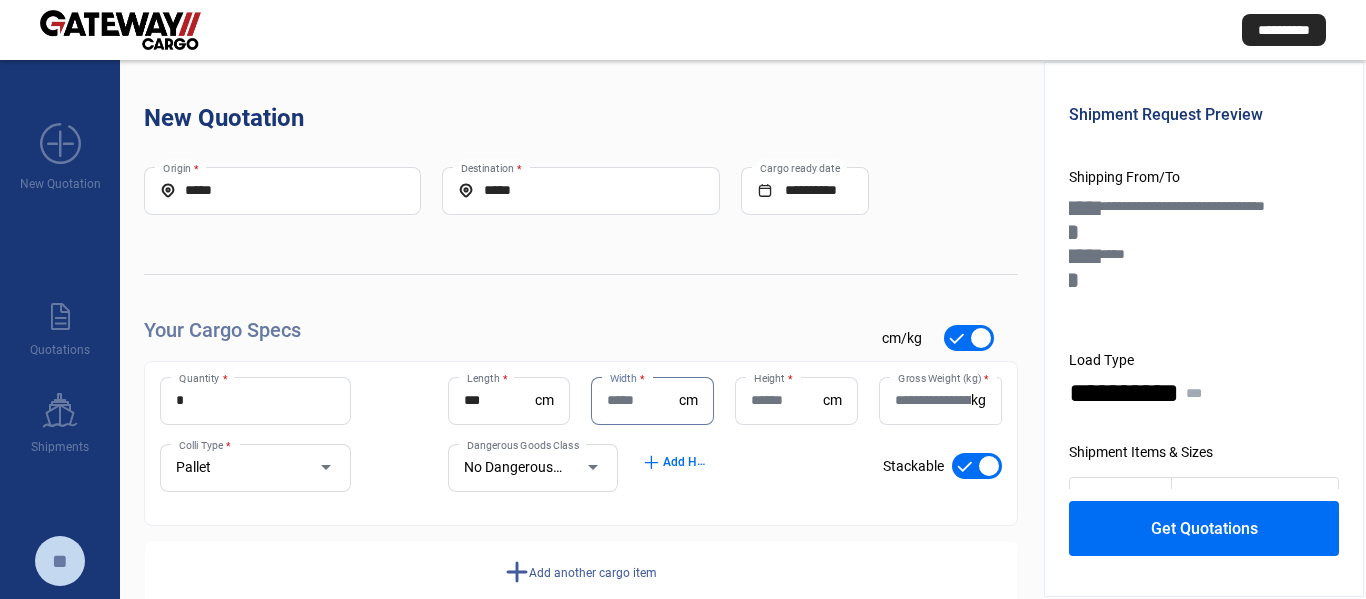 drag, startPoint x: 639, startPoint y: 409, endPoint x: 630, endPoint y: 404, distance: 10.29563 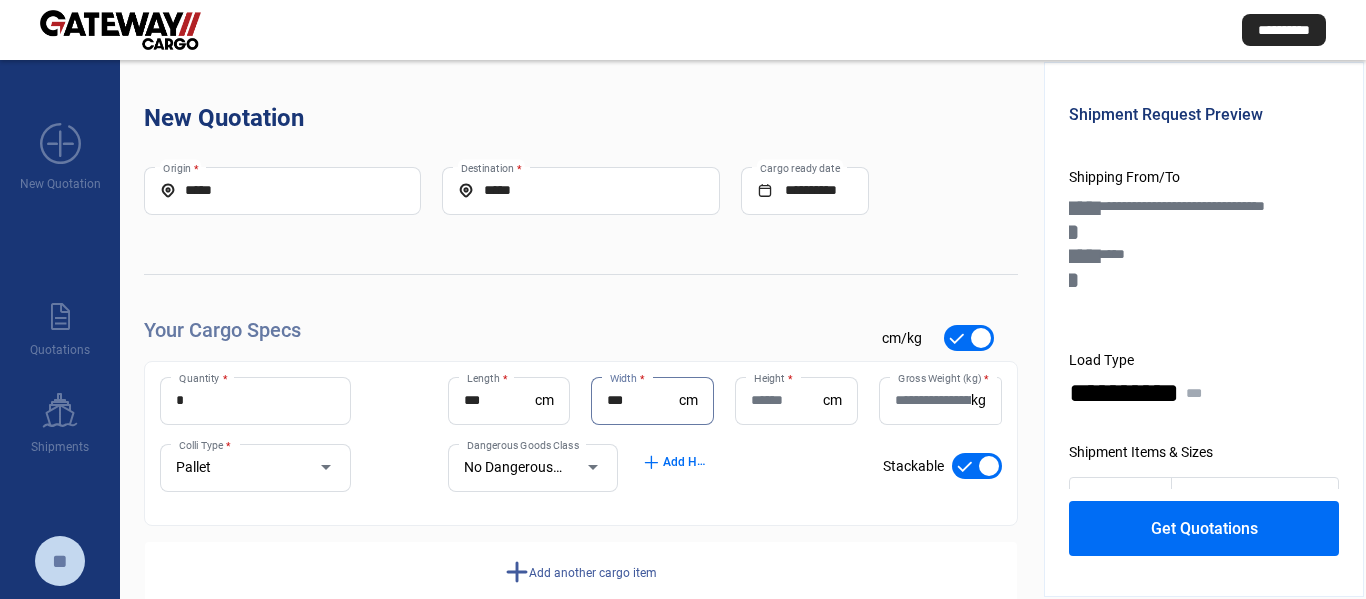 type on "***" 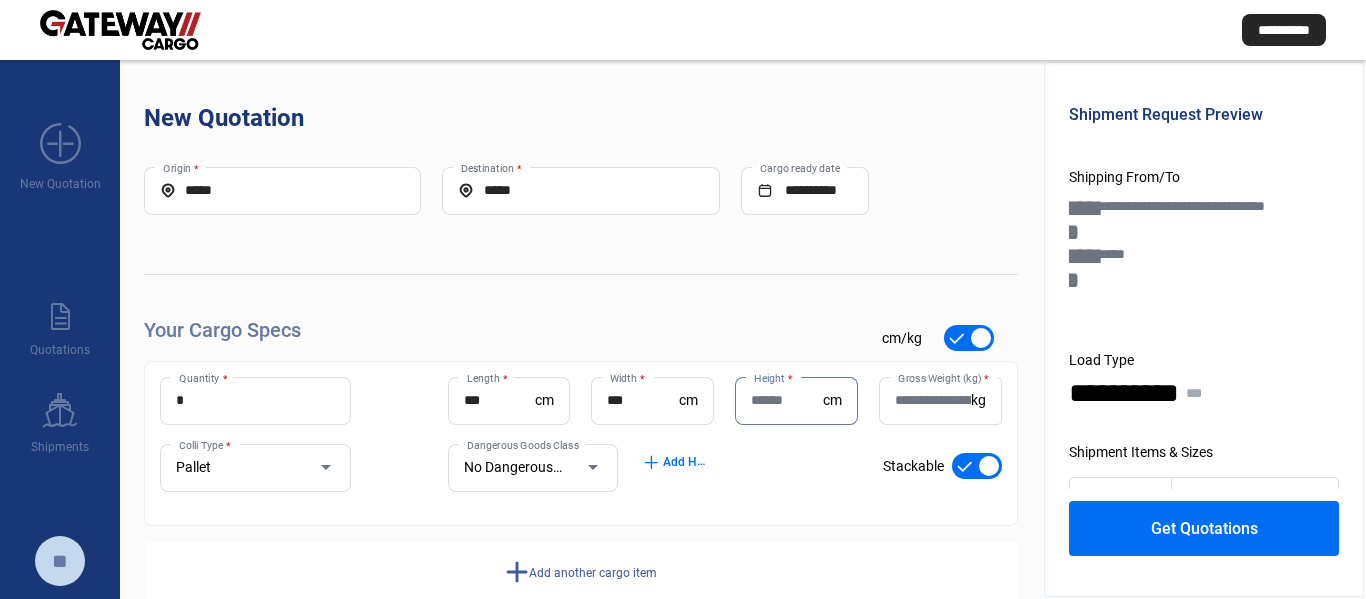click on "Height  *" at bounding box center (787, 400) 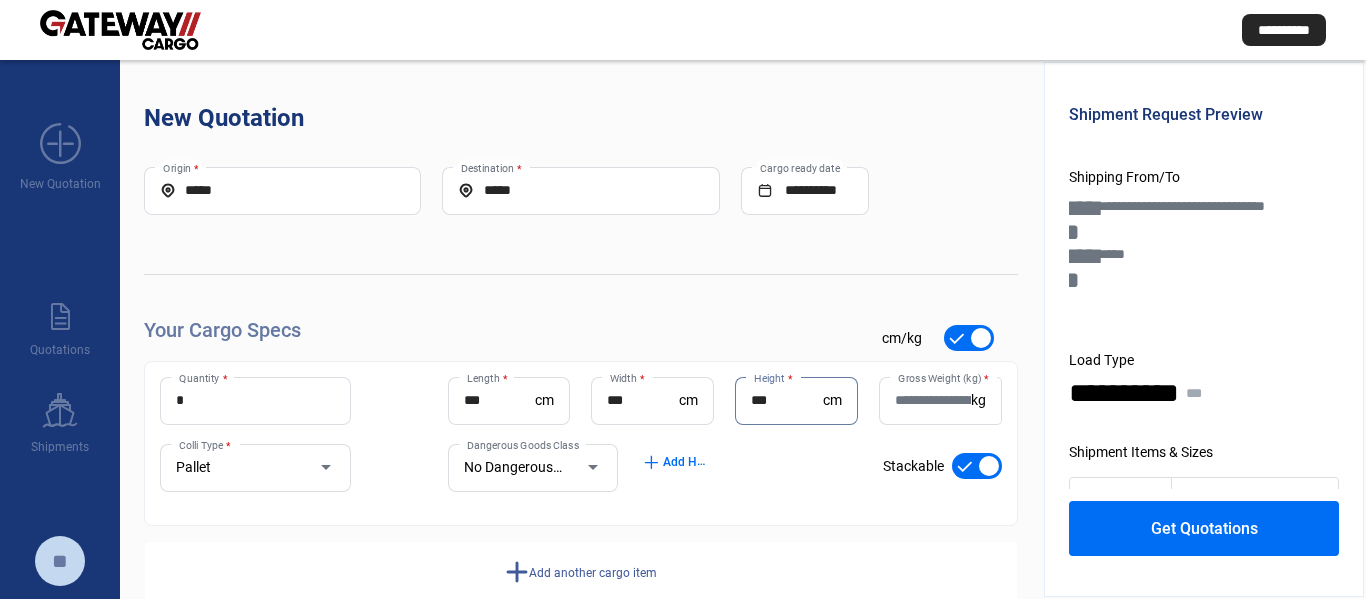 type on "***" 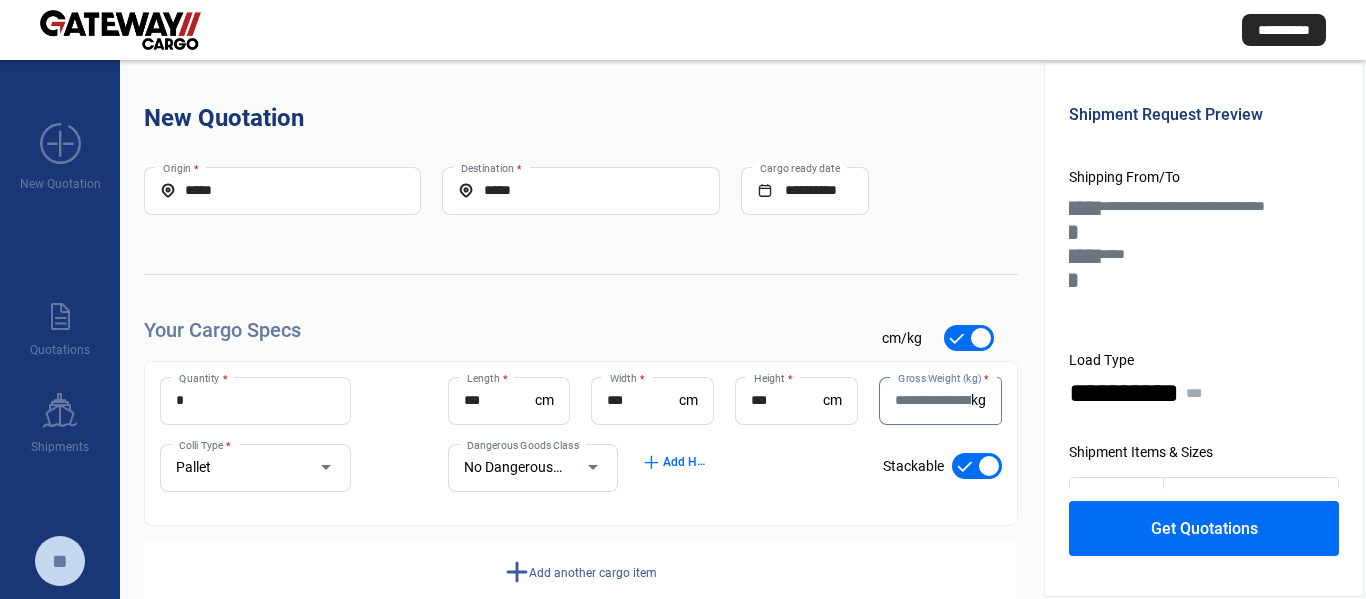 click on "Gross Weight (kg)  *" at bounding box center (933, 400) 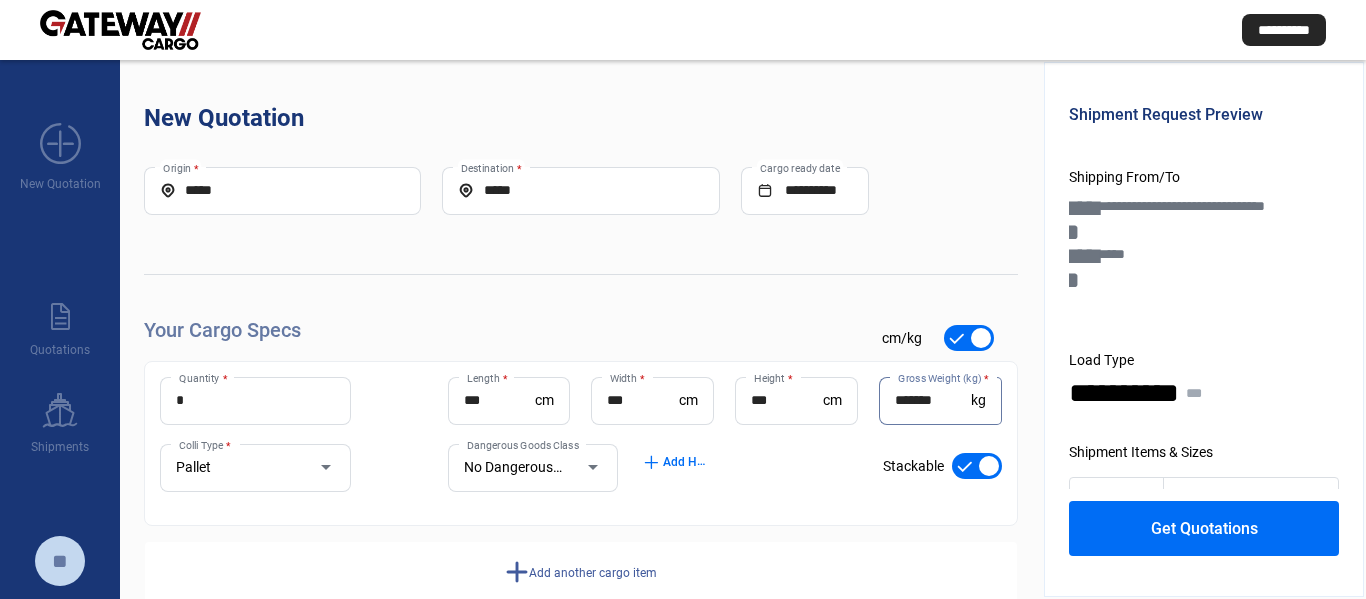 type on "*******" 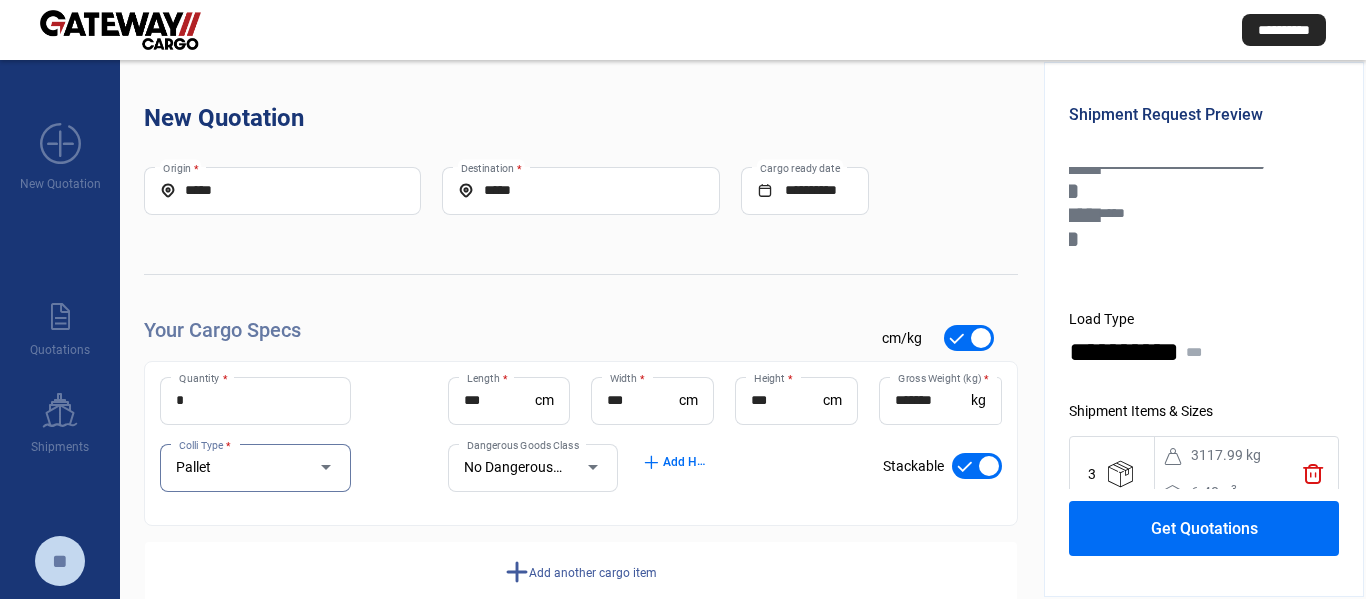scroll, scrollTop: 81, scrollLeft: 0, axis: vertical 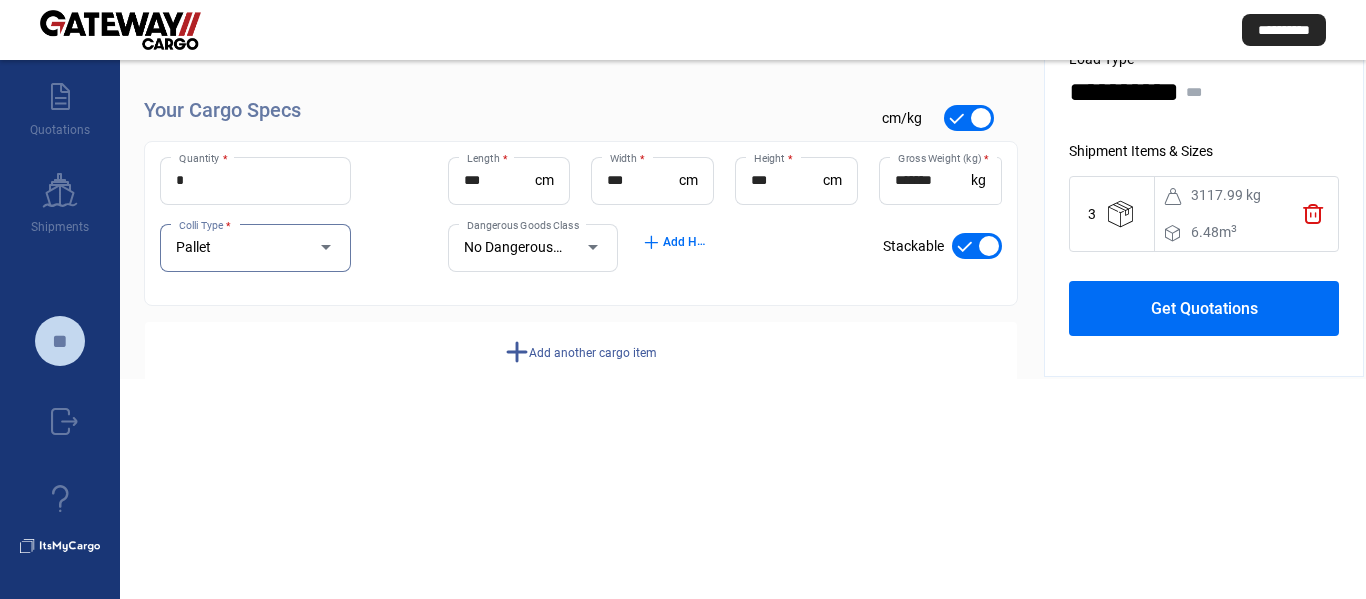 click on "Get Quotations" 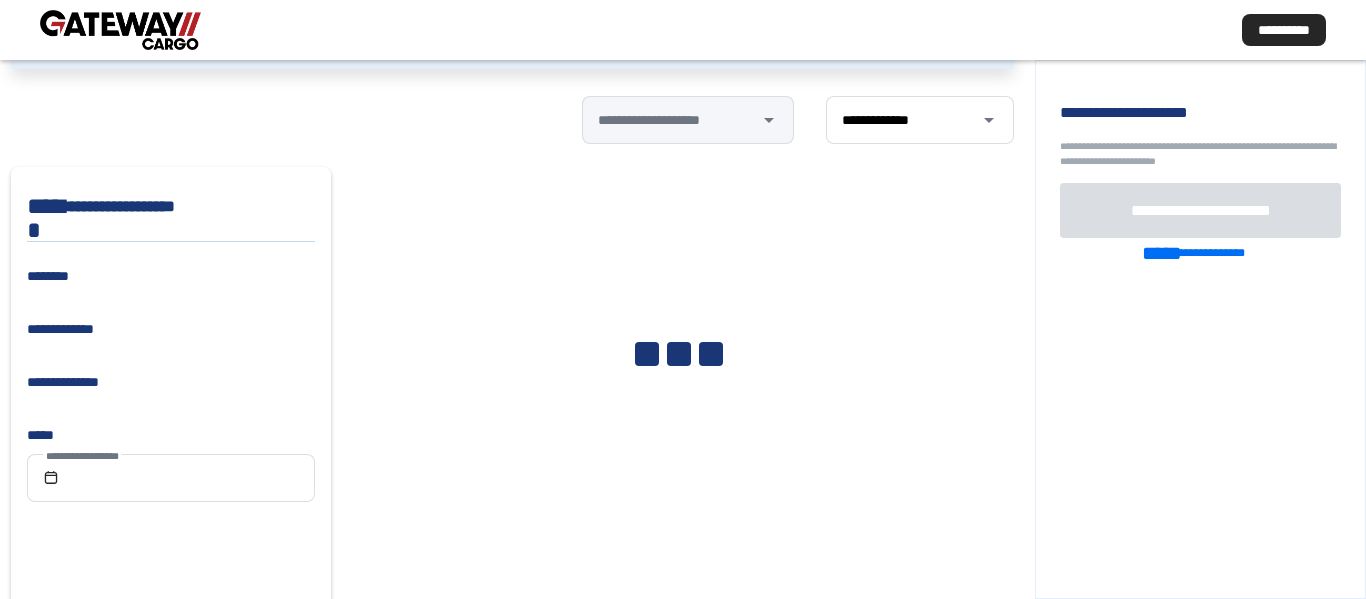 scroll, scrollTop: 220, scrollLeft: 0, axis: vertical 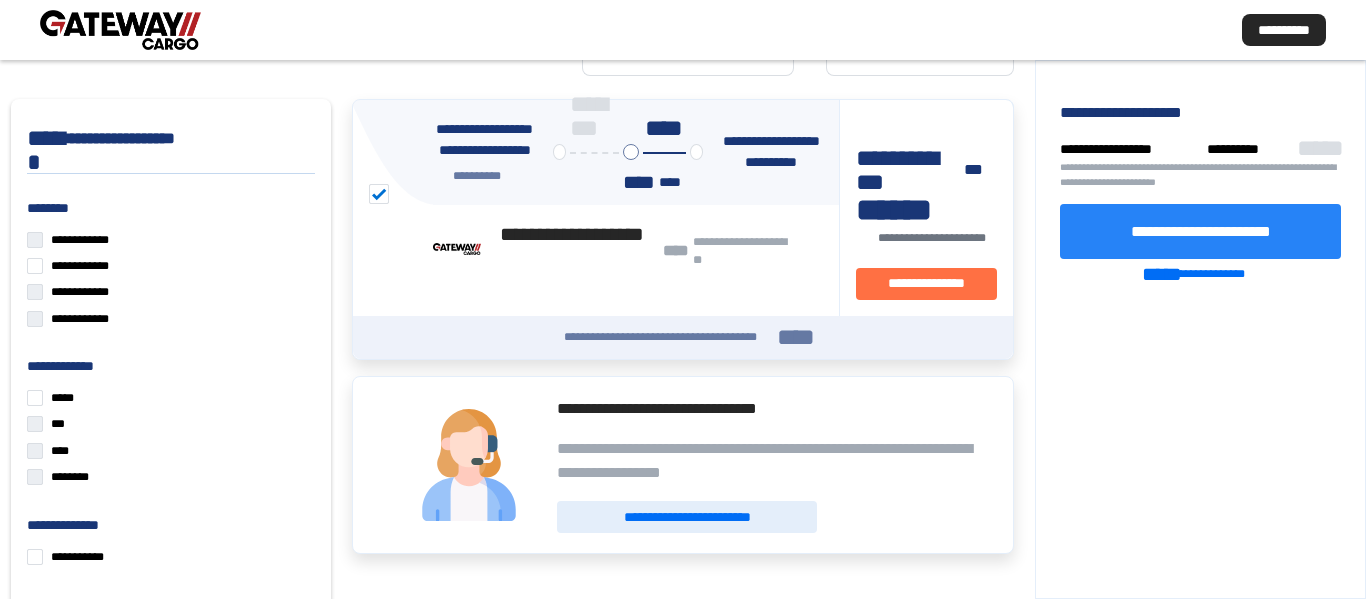 click on "**********" 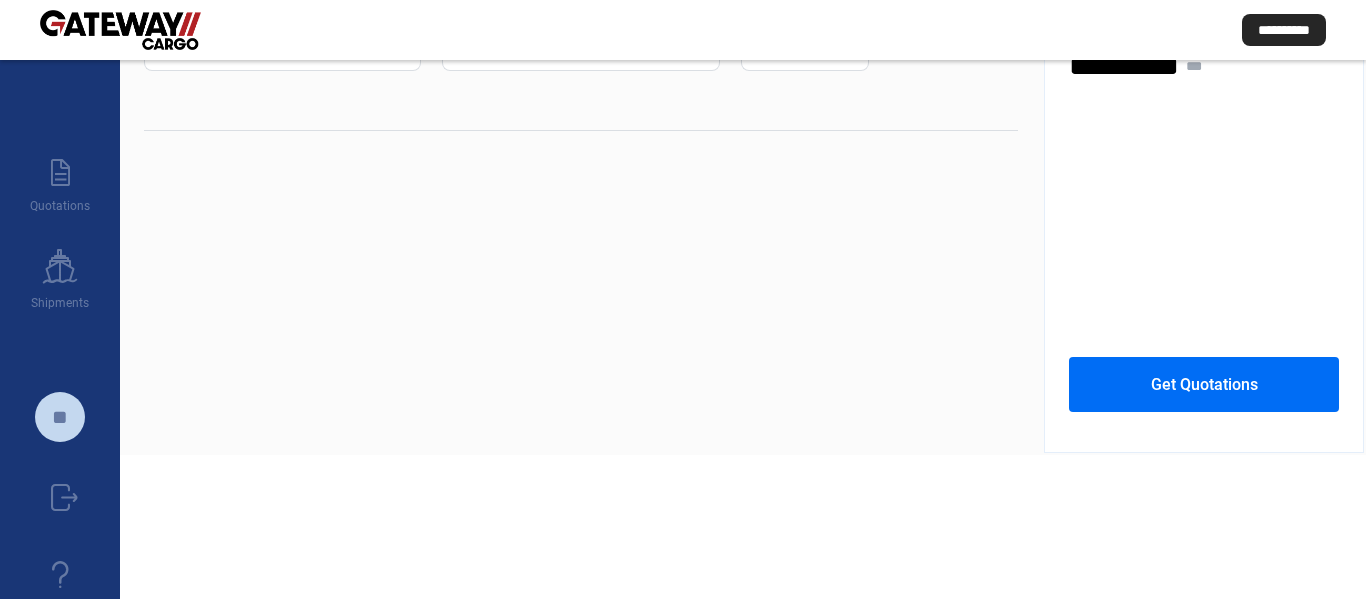 scroll, scrollTop: 20, scrollLeft: 0, axis: vertical 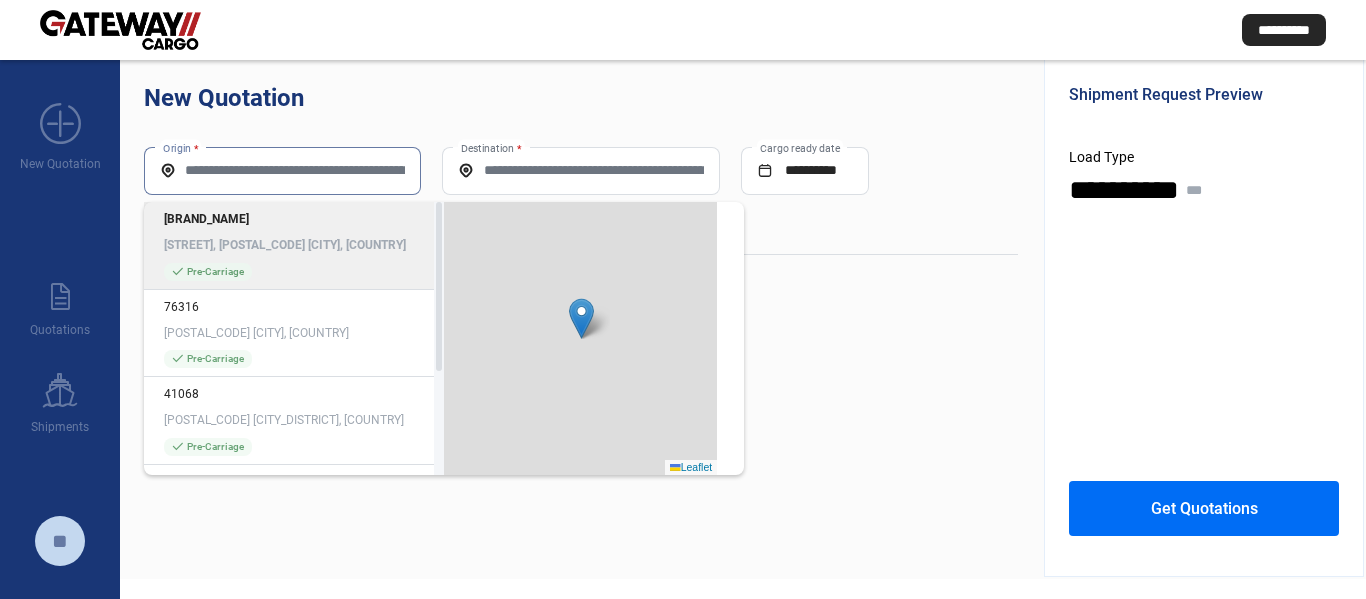click on "Origin *" at bounding box center (282, 170) 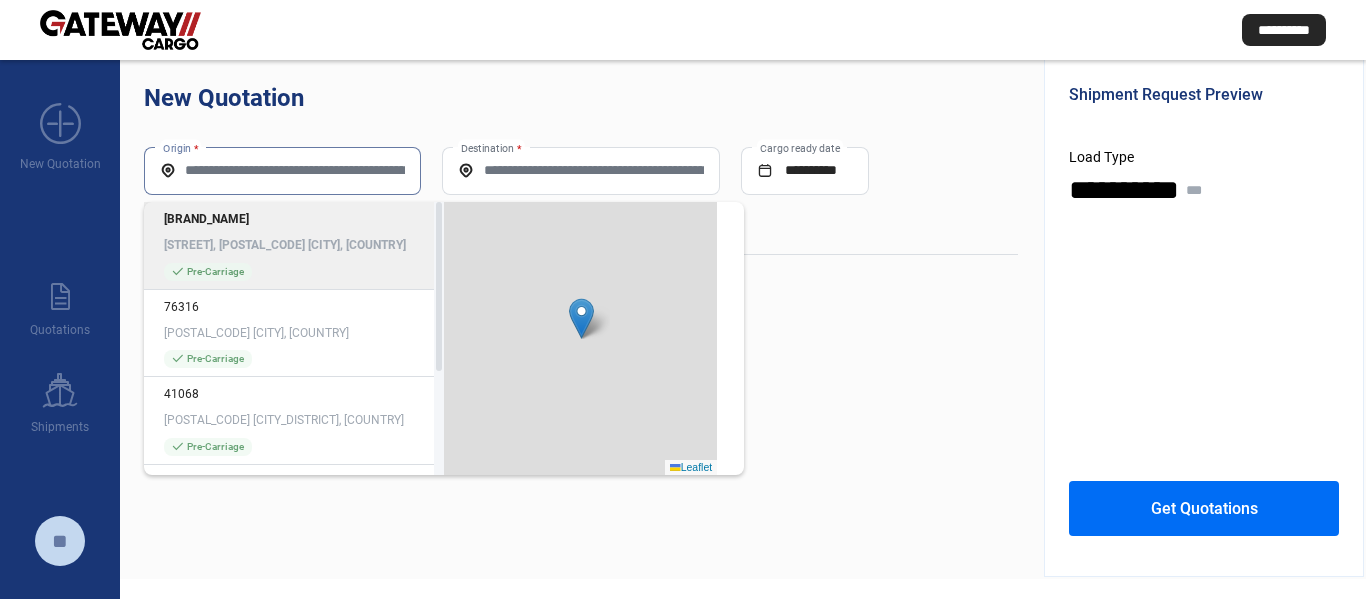 type on "*****" 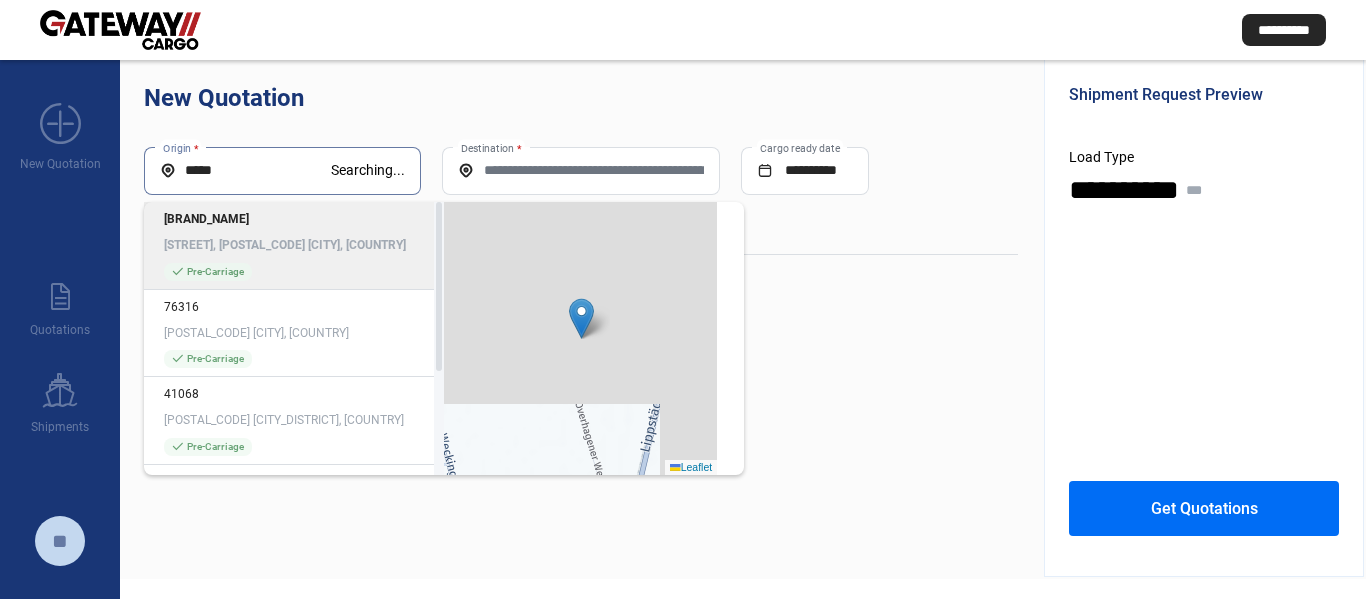 drag, startPoint x: 248, startPoint y: 170, endPoint x: 155, endPoint y: 148, distance: 95.566734 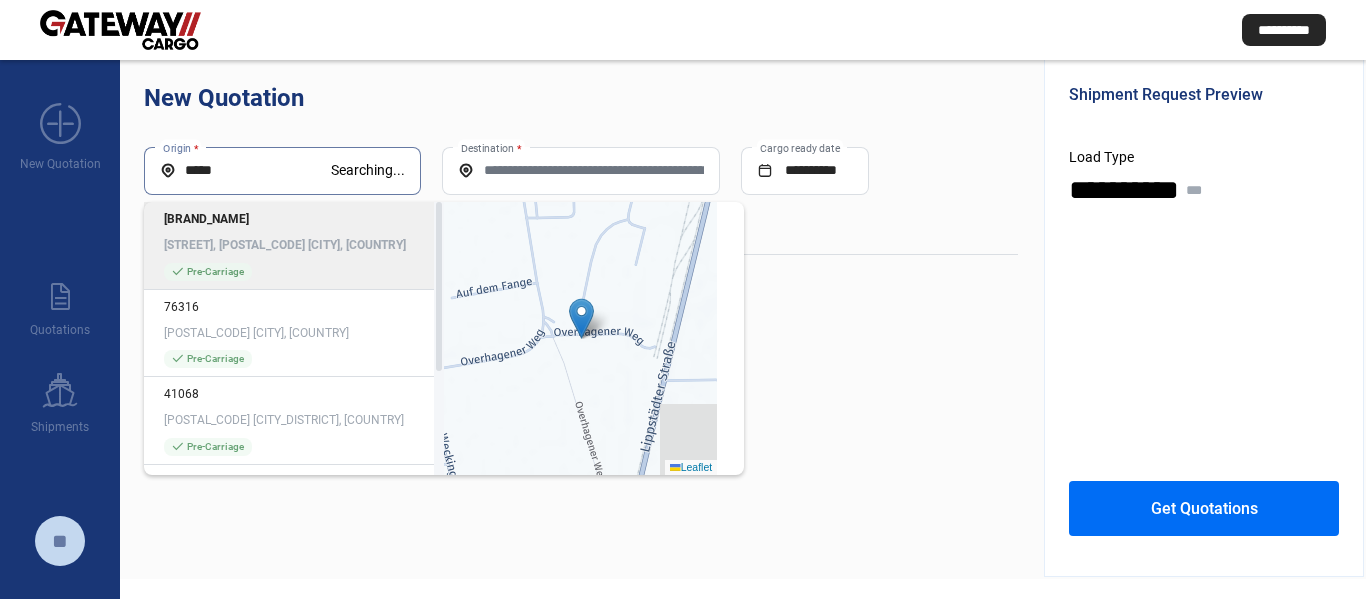 type 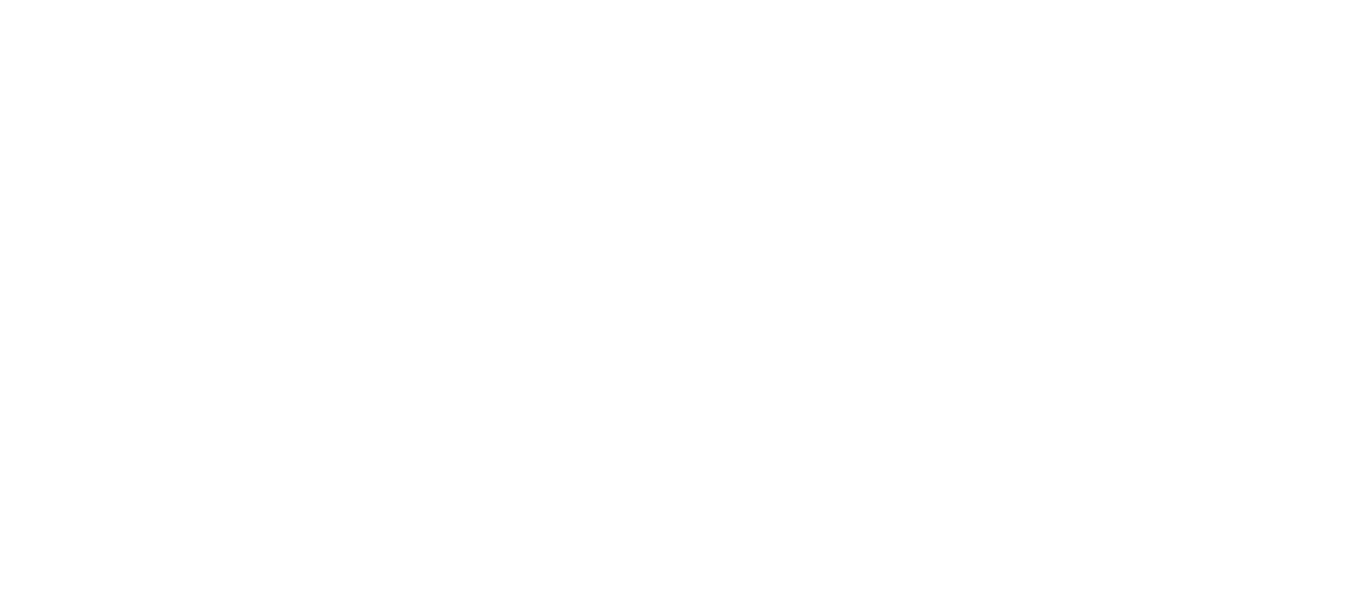 scroll, scrollTop: 0, scrollLeft: 0, axis: both 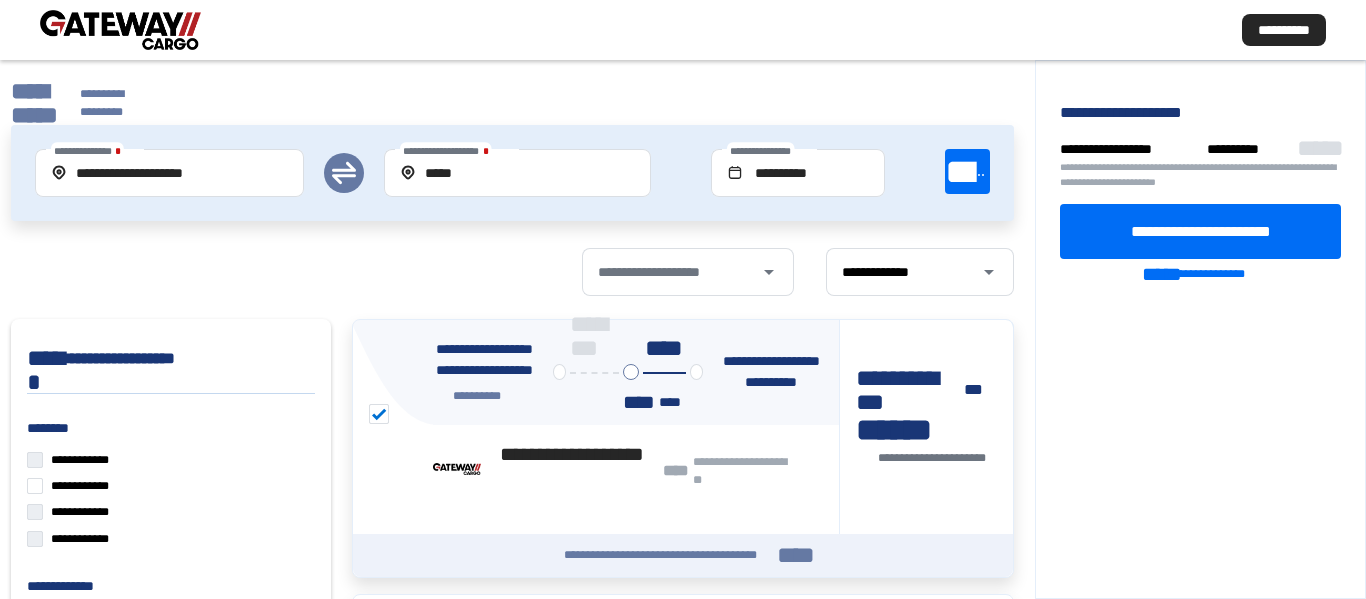 click on "**********" 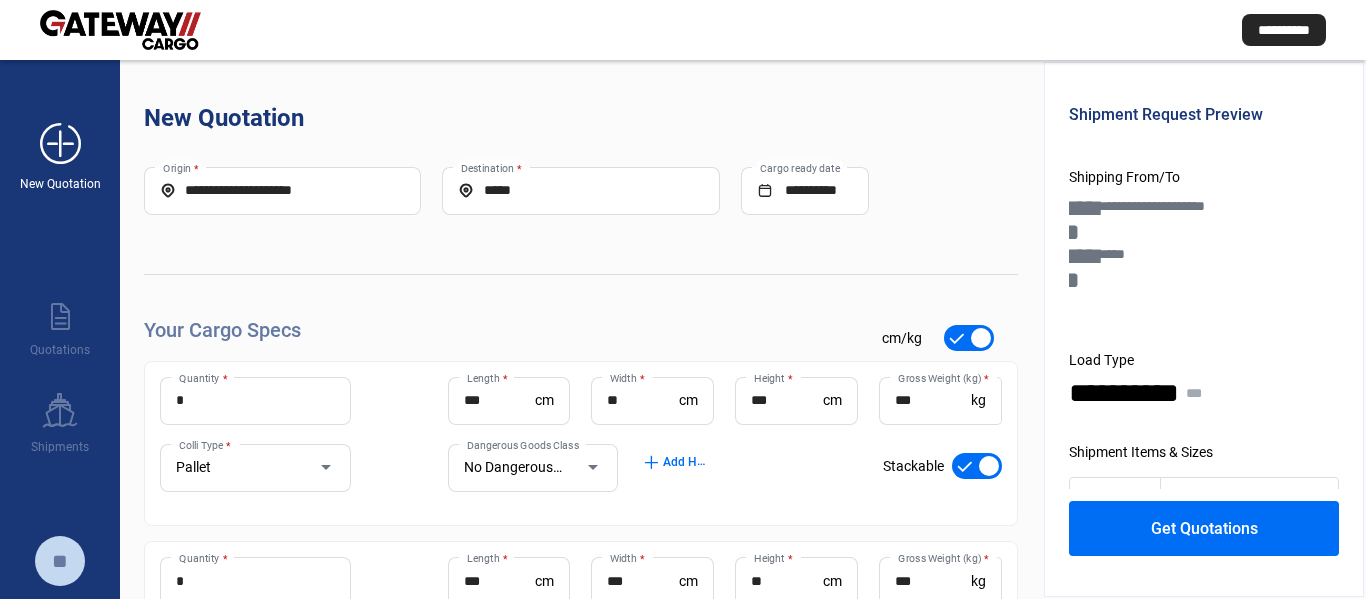 click on "add_new" at bounding box center (60, 144) 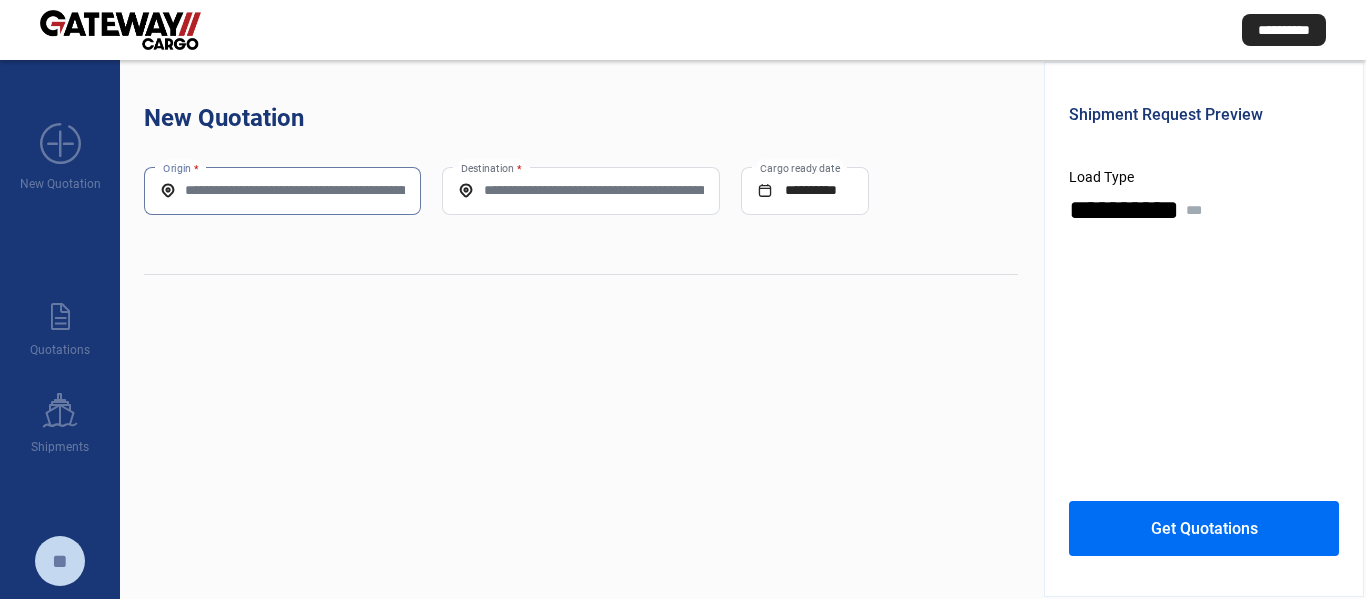 click on "Origin *" at bounding box center (282, 190) 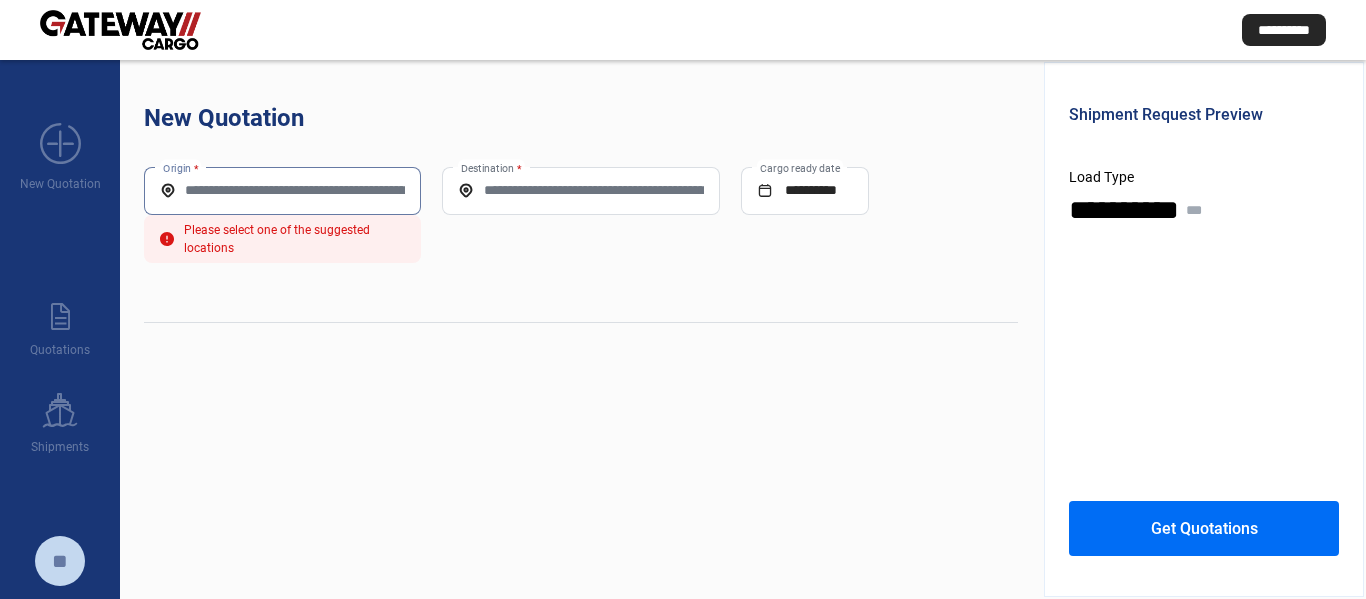 click on "Origin *" at bounding box center (282, 190) 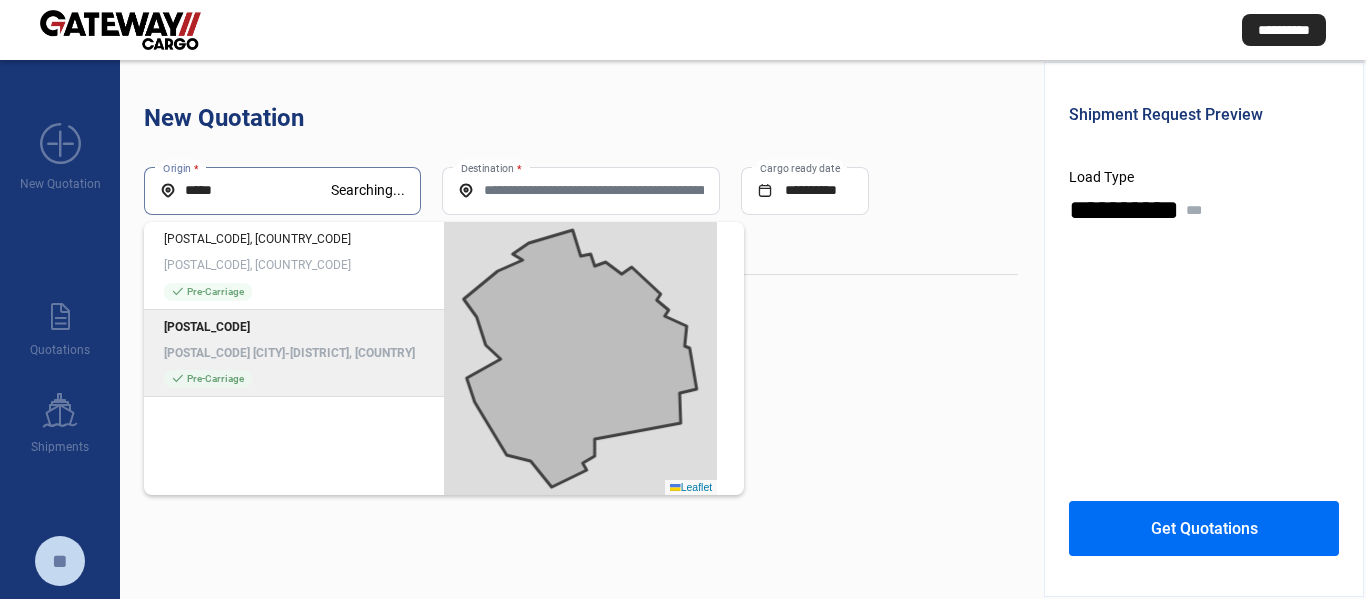 type on "*****" 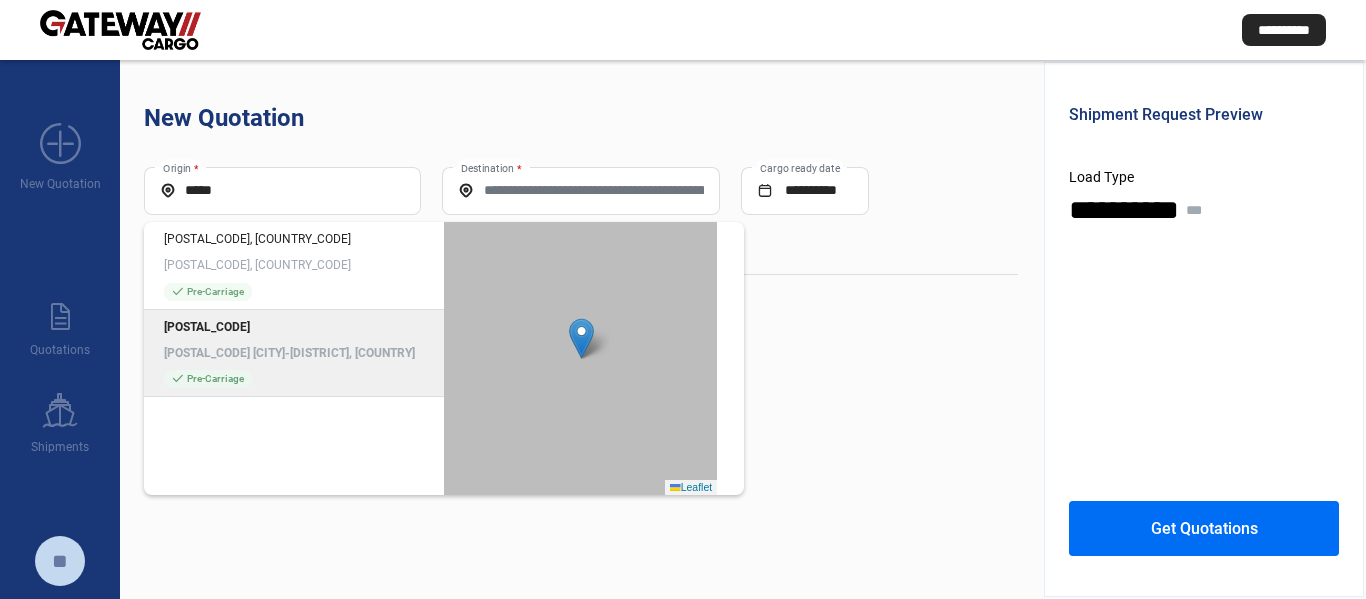 click on "Destination *" at bounding box center (580, 190) 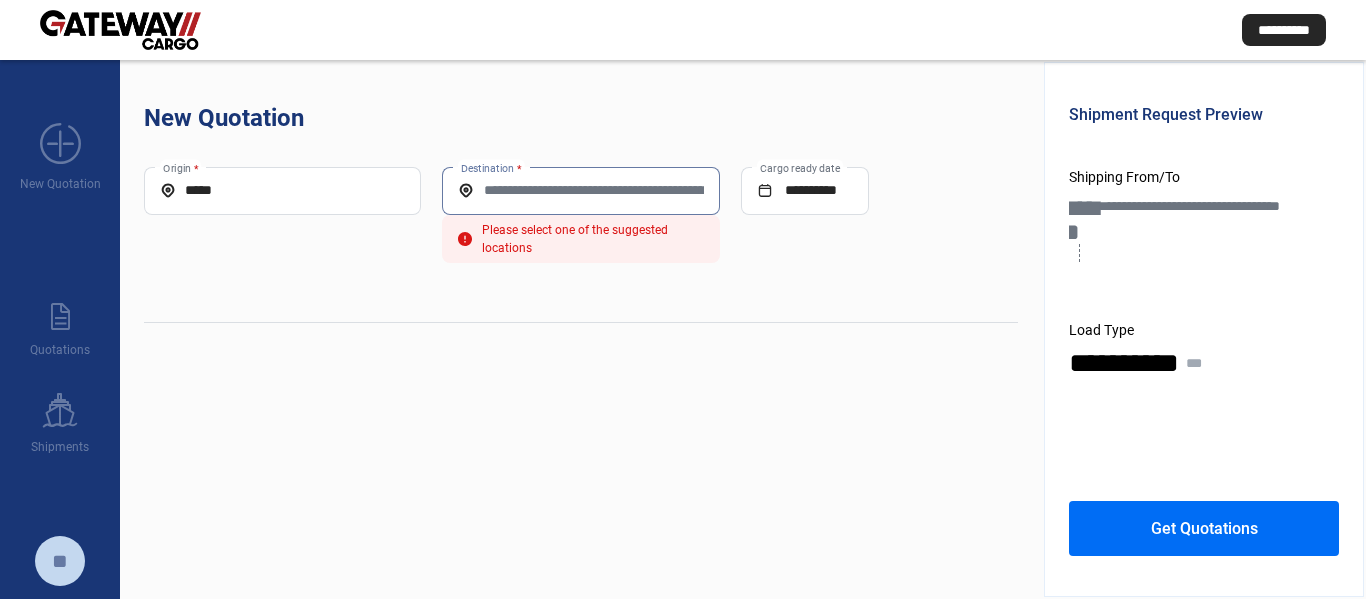 drag, startPoint x: 531, startPoint y: 189, endPoint x: 545, endPoint y: 188, distance: 14.035668 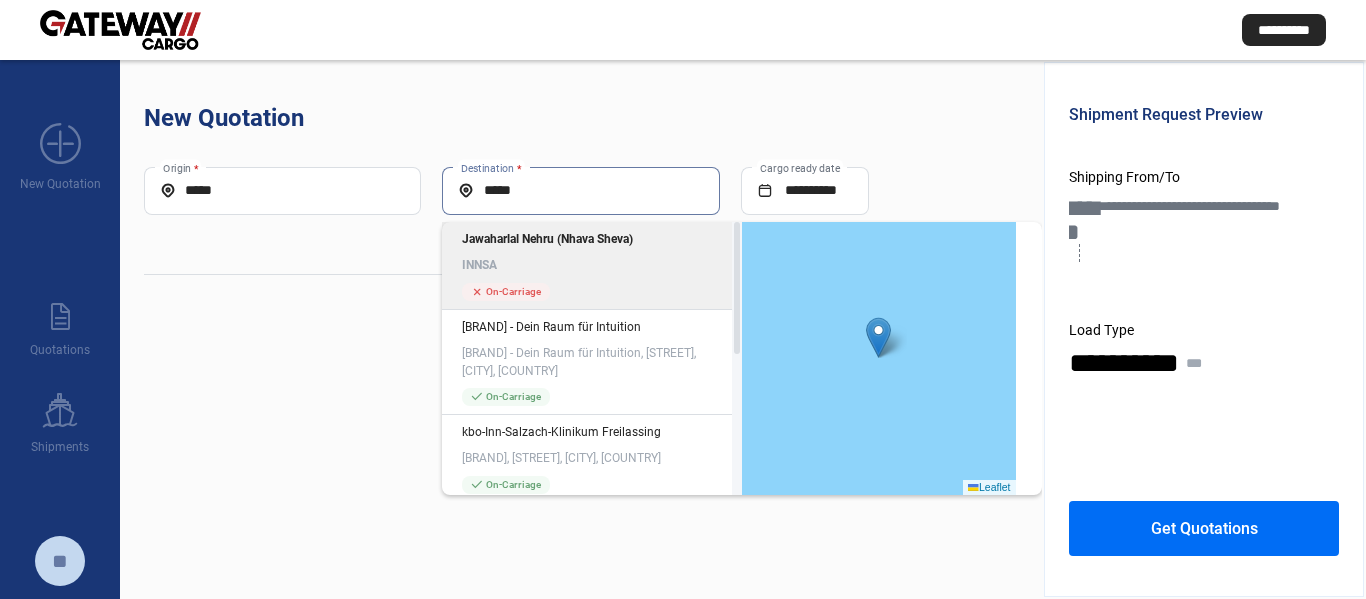 type on "*****" 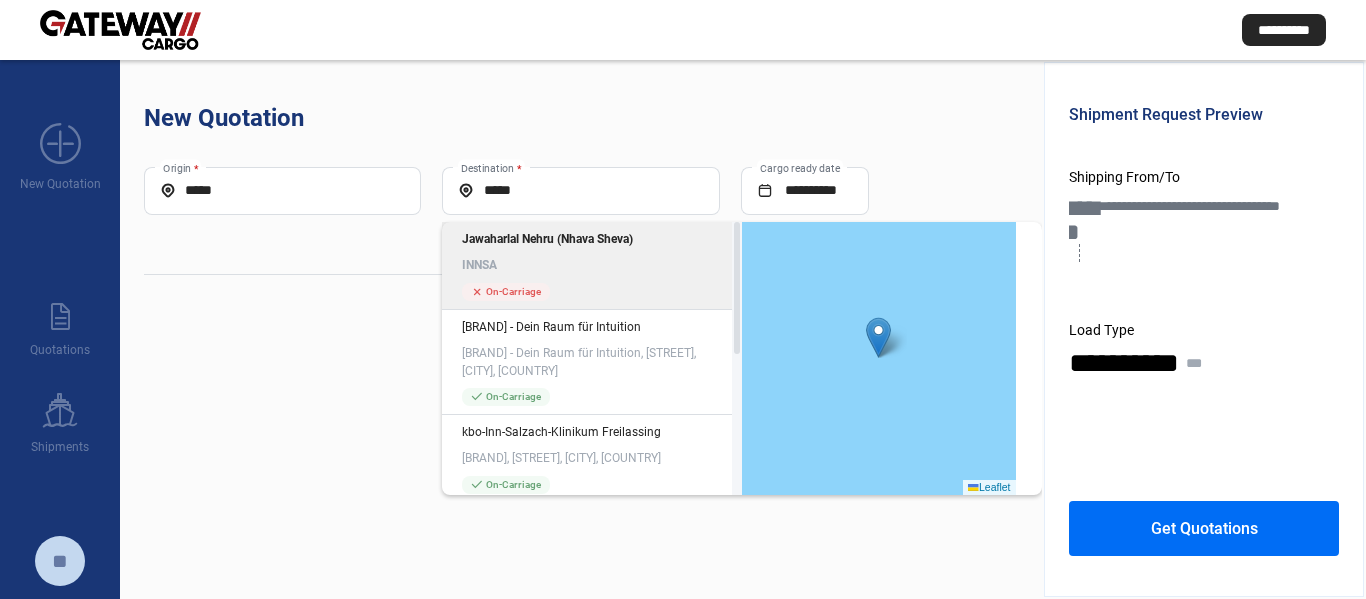 click on "Jawaharlal Nehru (Nhava Sheva) INNSA" 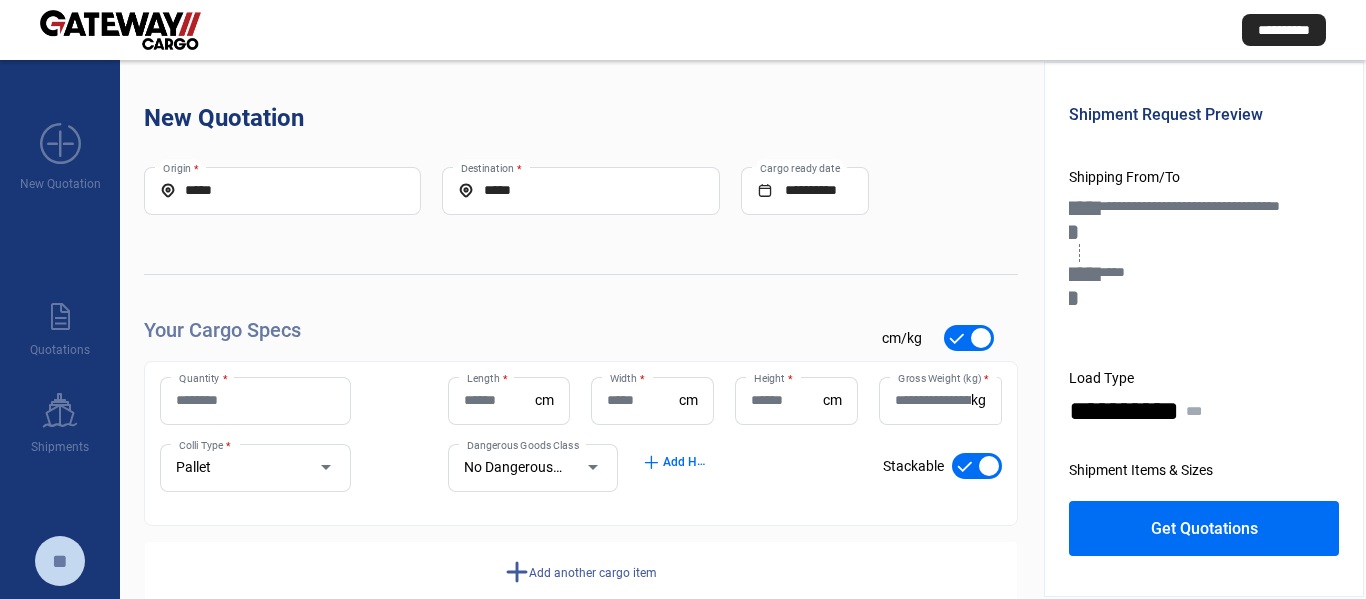 drag, startPoint x: 212, startPoint y: 397, endPoint x: 228, endPoint y: 399, distance: 16.124516 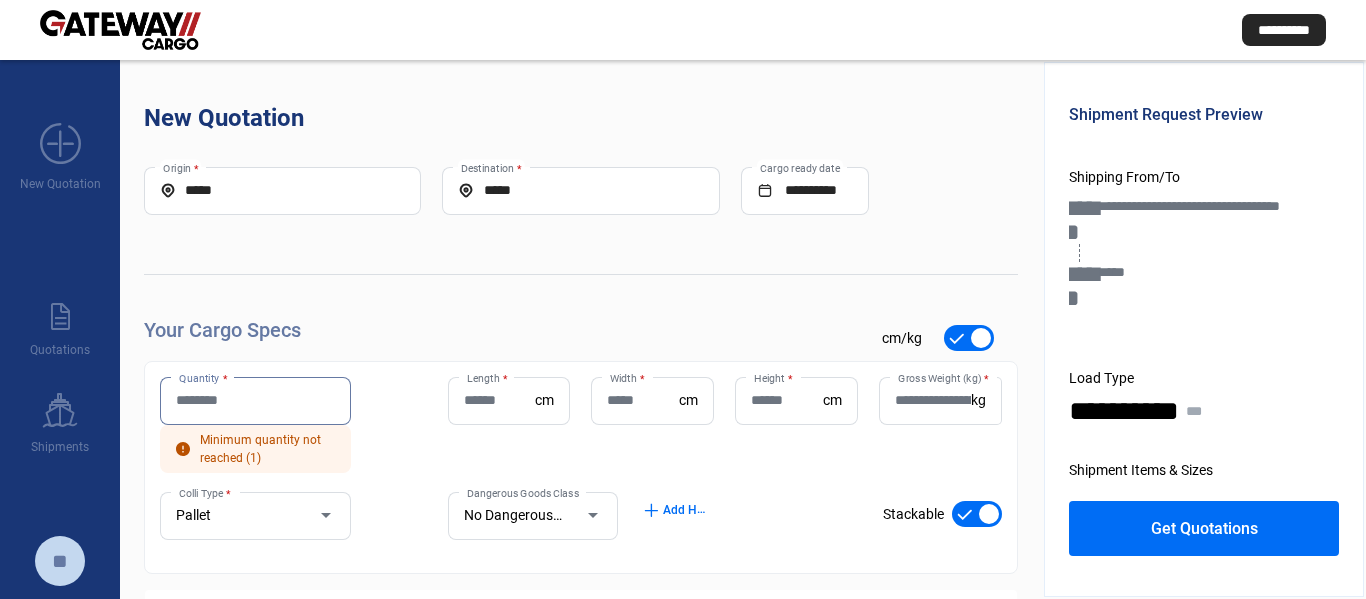 click on "Quantity *" at bounding box center (255, 400) 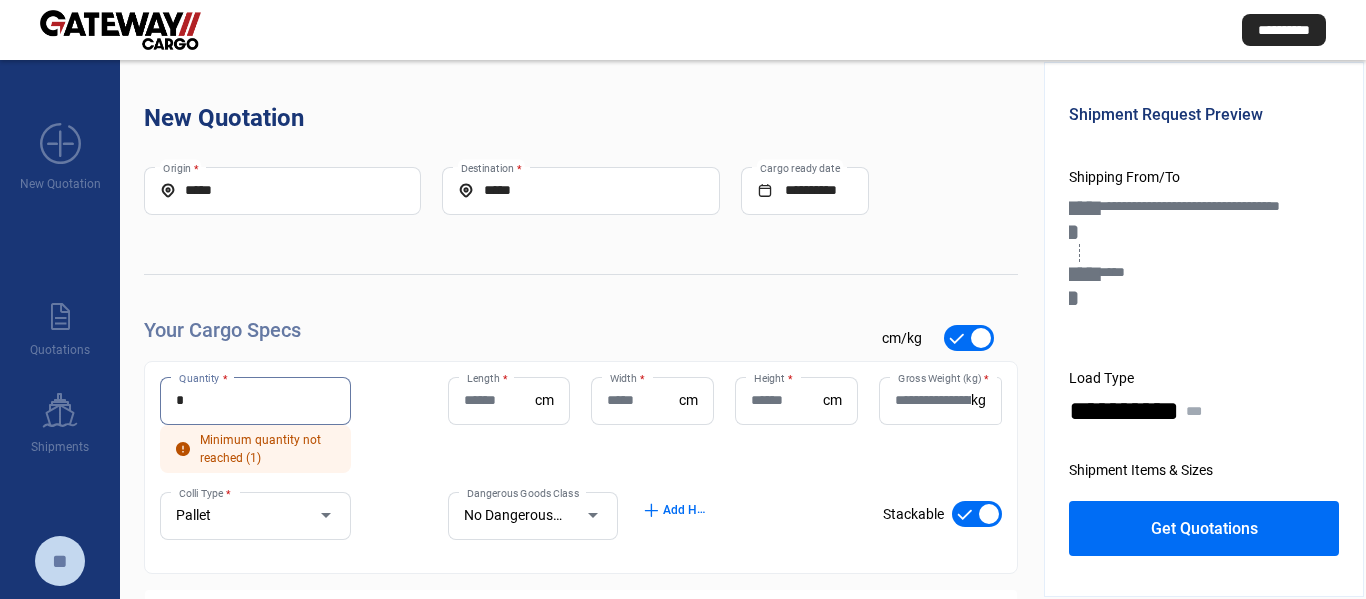type on "*" 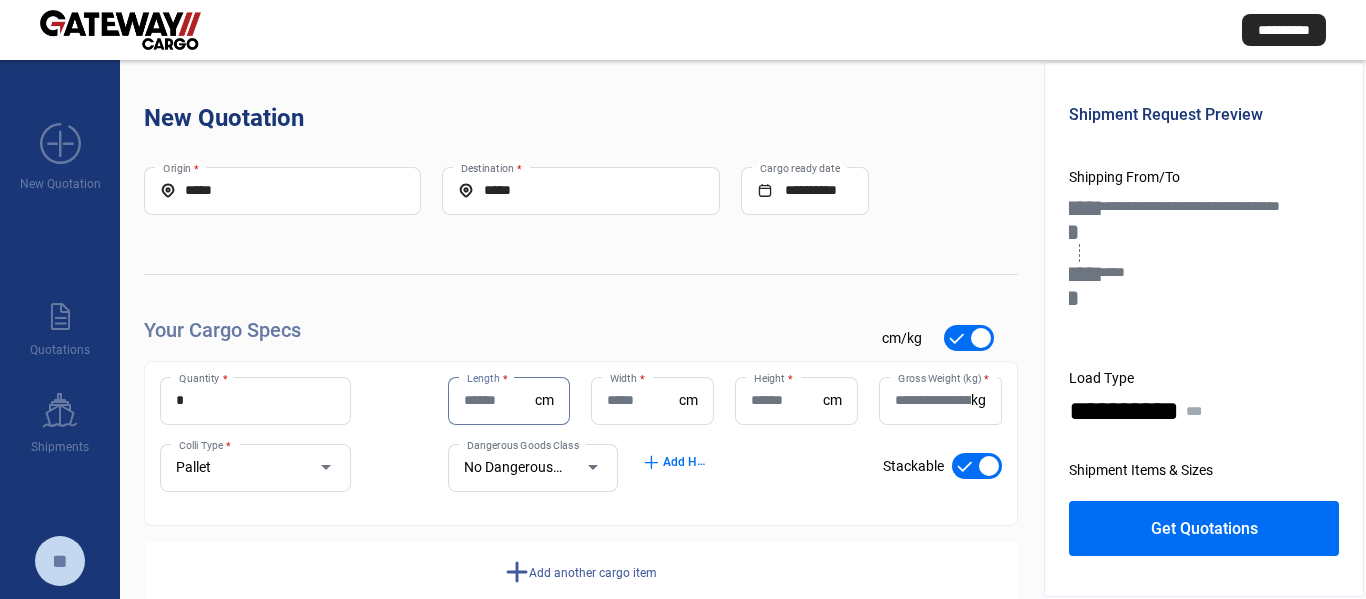 click on "Length  *" at bounding box center (500, 400) 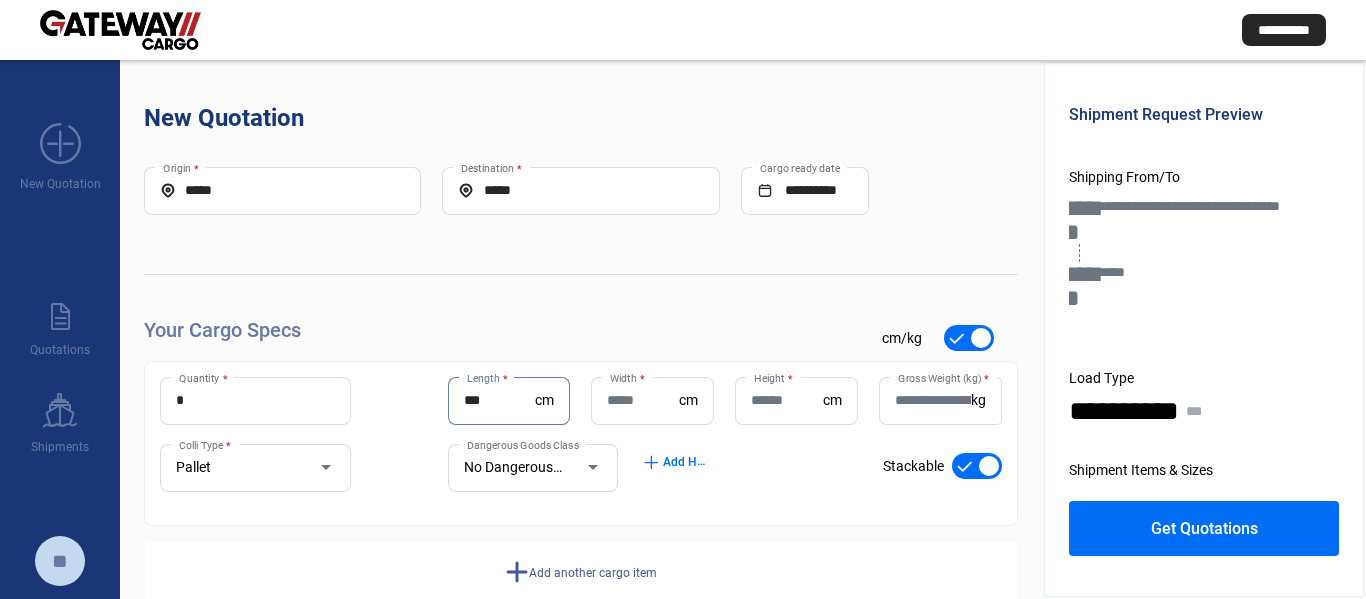 type on "***" 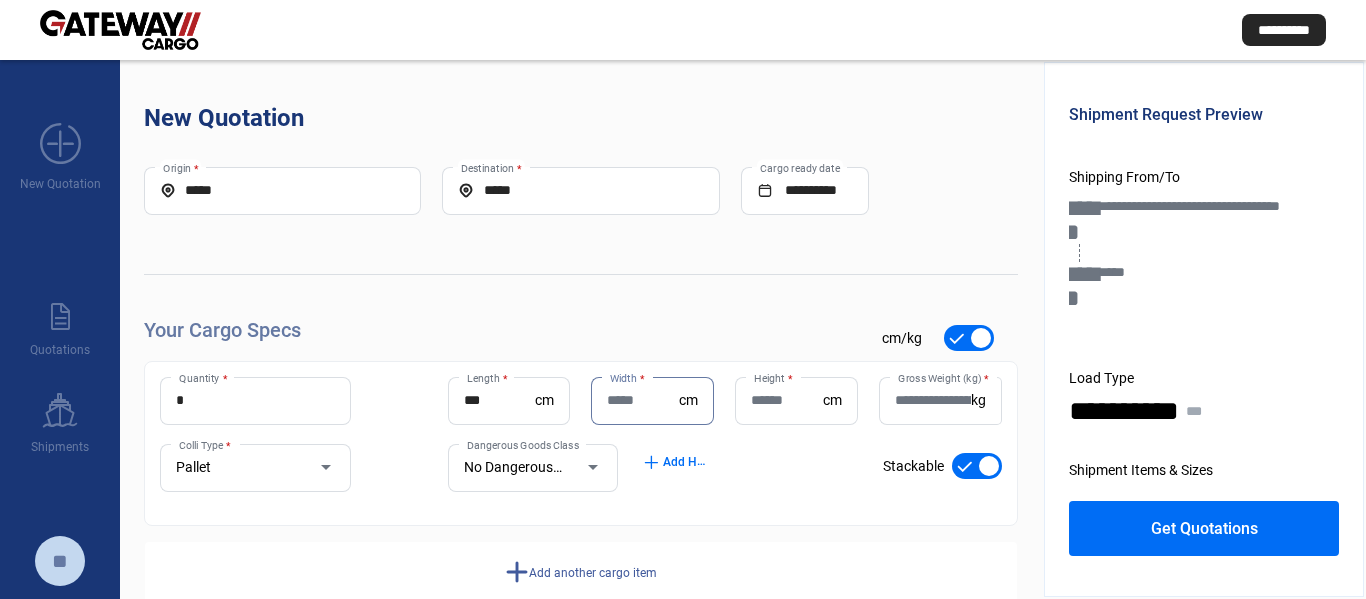 drag, startPoint x: 636, startPoint y: 395, endPoint x: 681, endPoint y: 401, distance: 45.39824 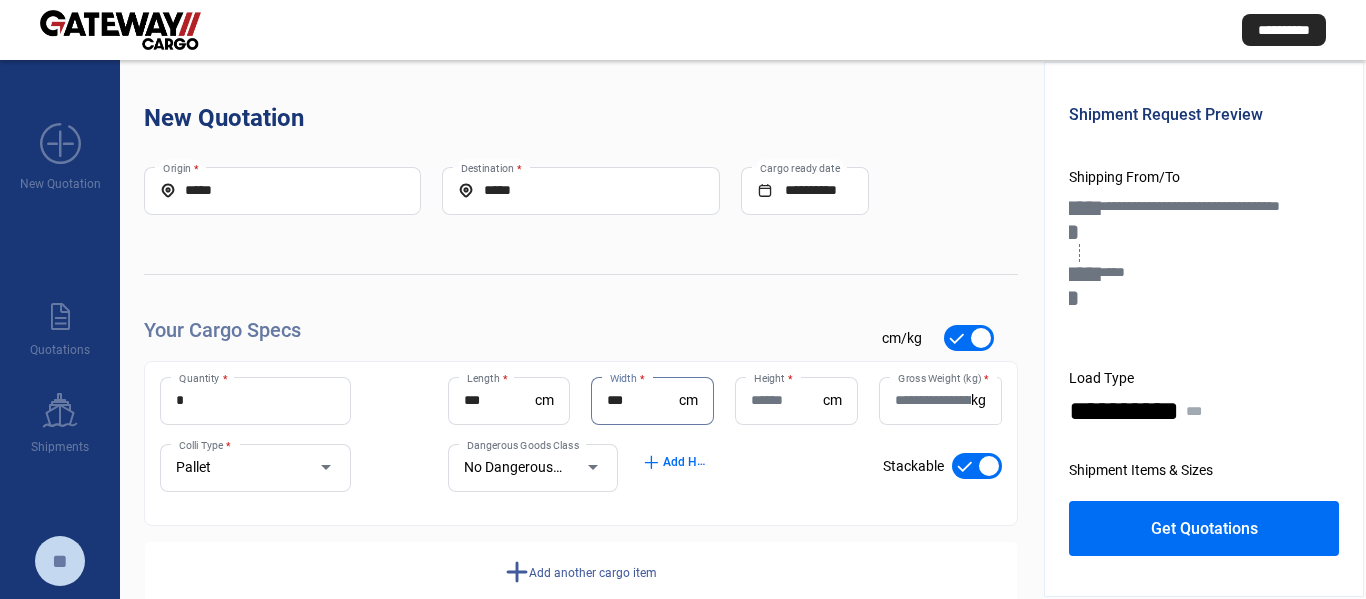 type on "***" 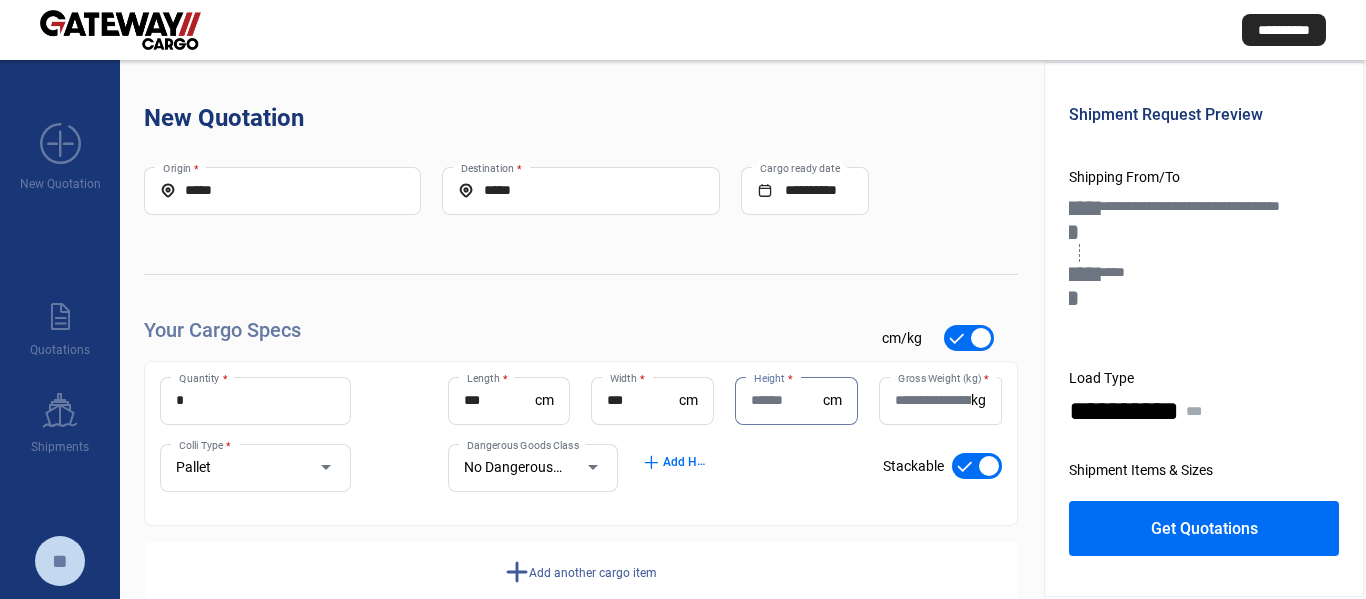 click on "Height  *" at bounding box center (787, 400) 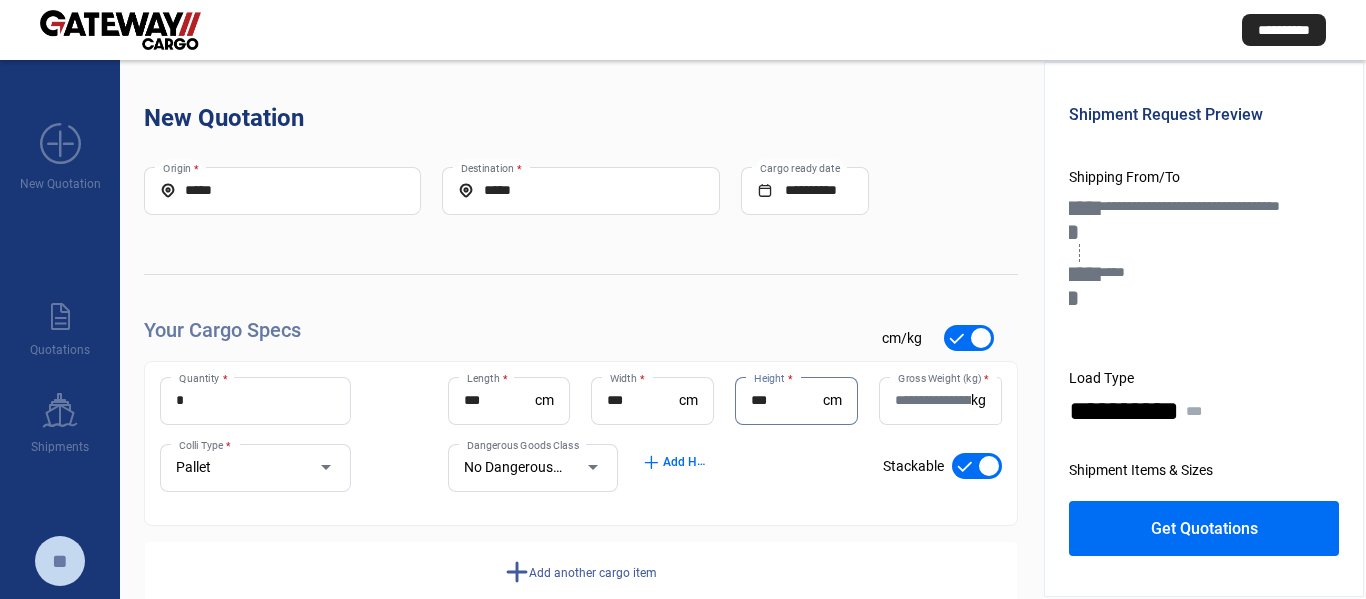 type on "***" 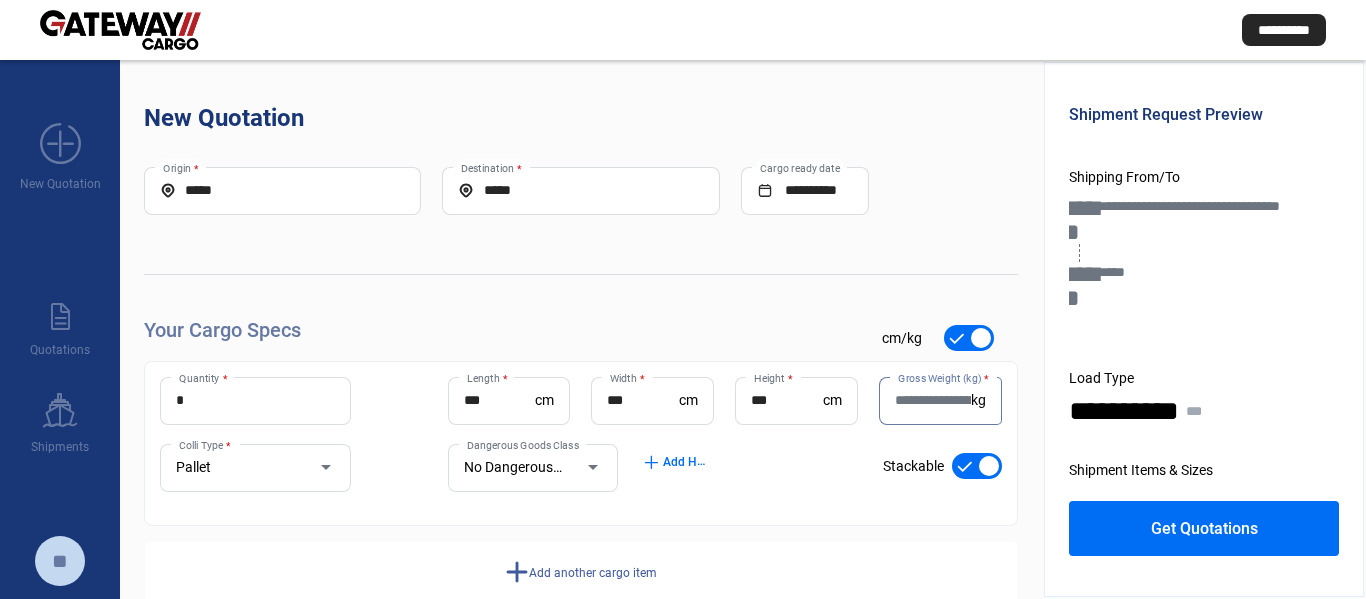 click on "Gross Weight (kg)  *" at bounding box center [933, 400] 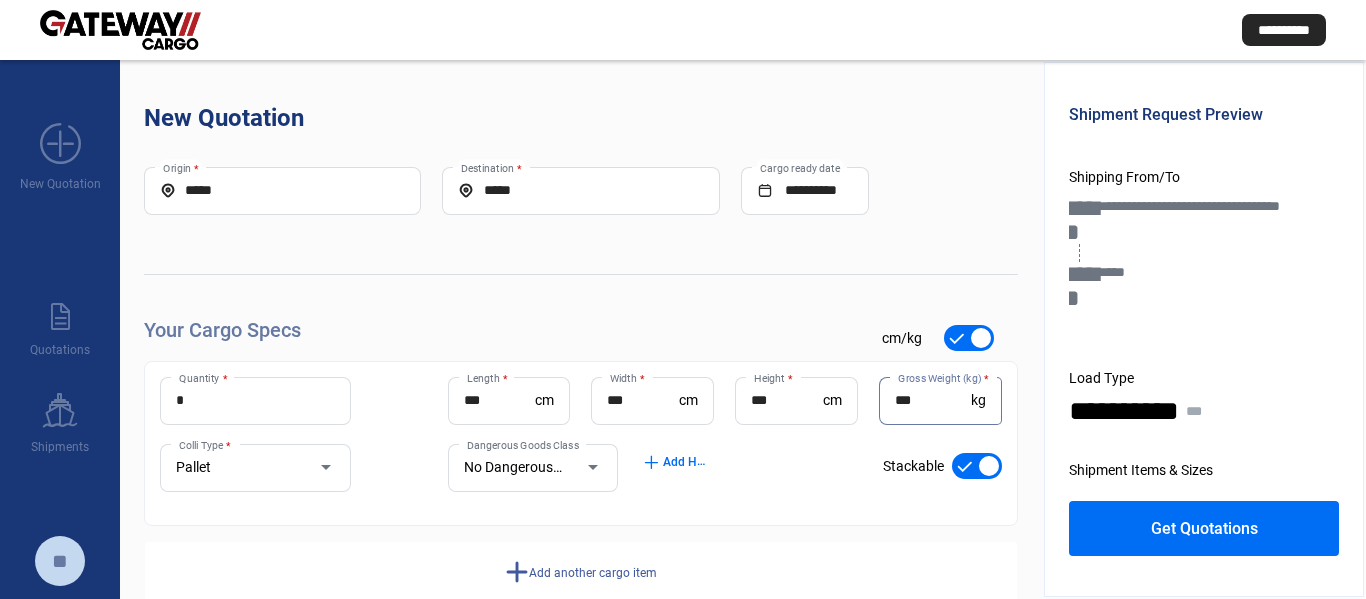 type on "***" 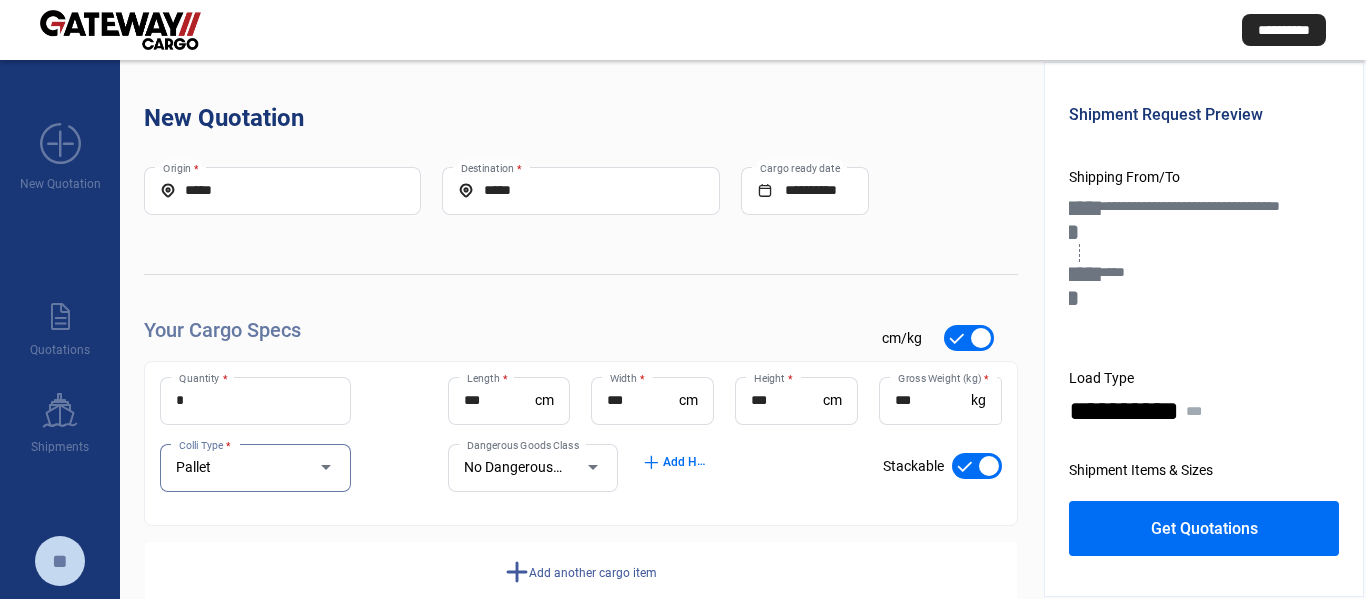 scroll, scrollTop: 44, scrollLeft: 0, axis: vertical 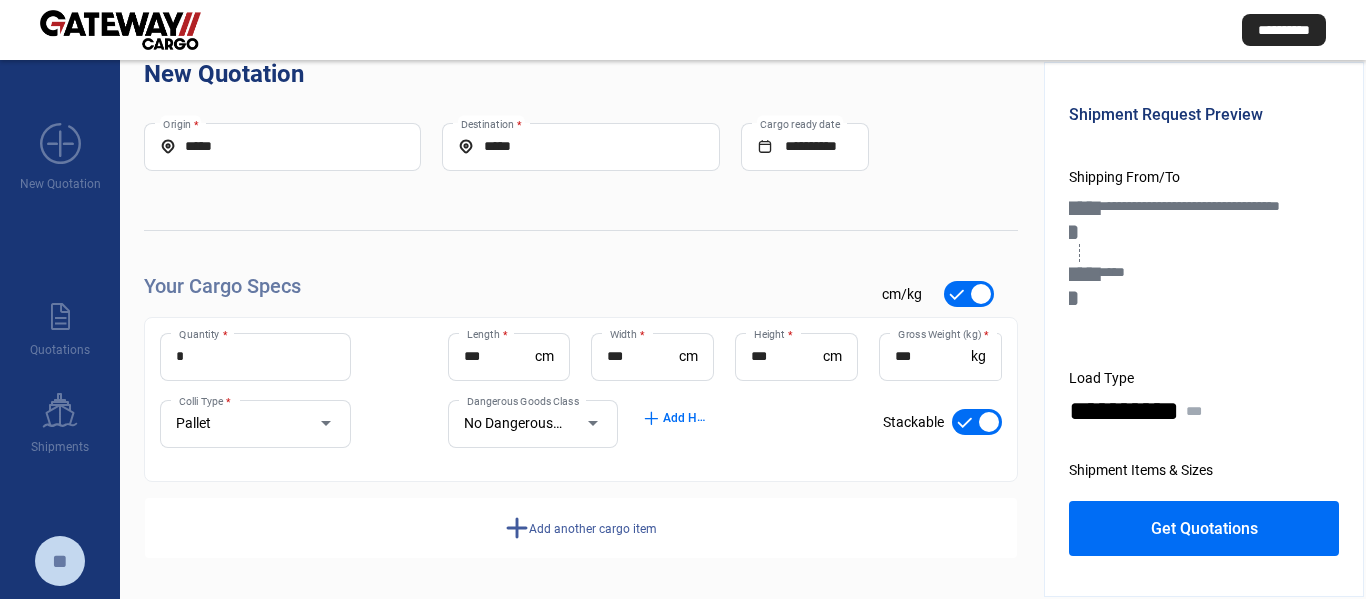 click on "add" 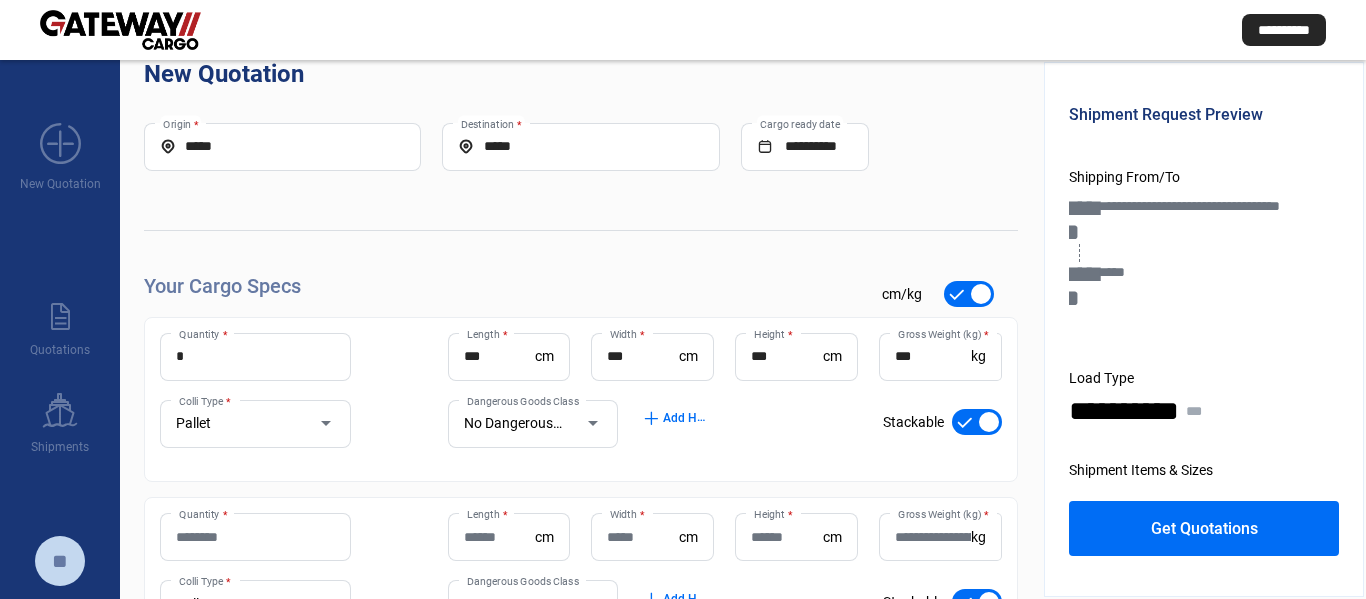click on "Quantity *" 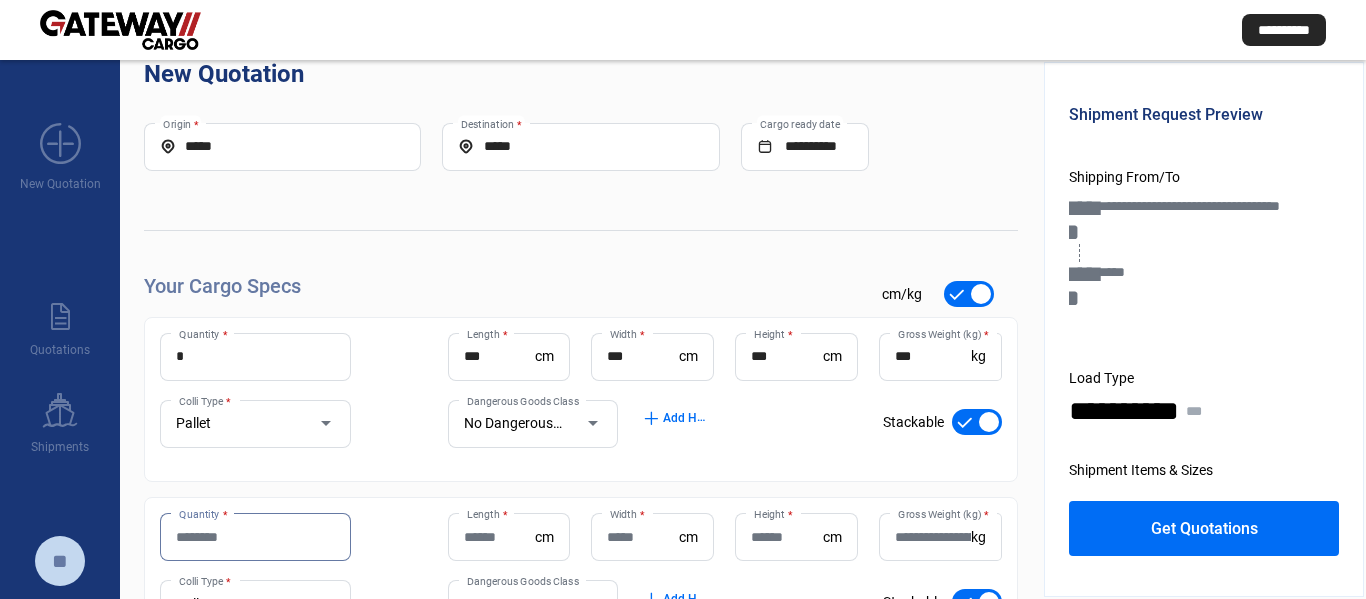 click on "Quantity *" at bounding box center (255, 537) 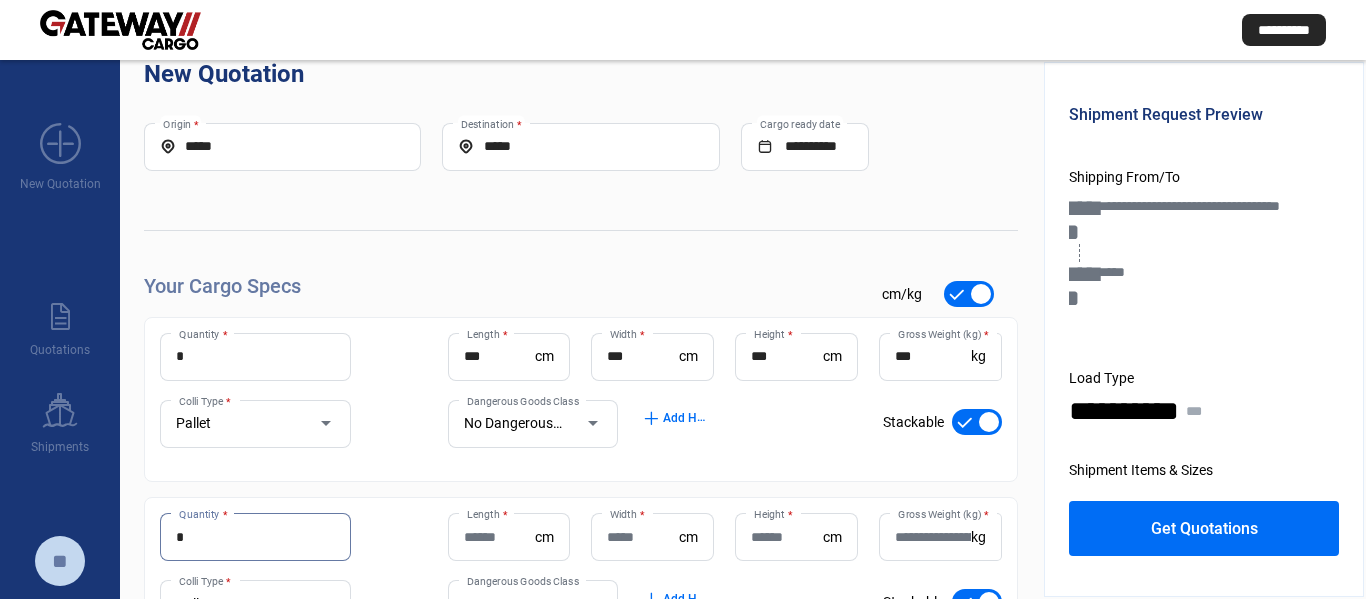 type on "*" 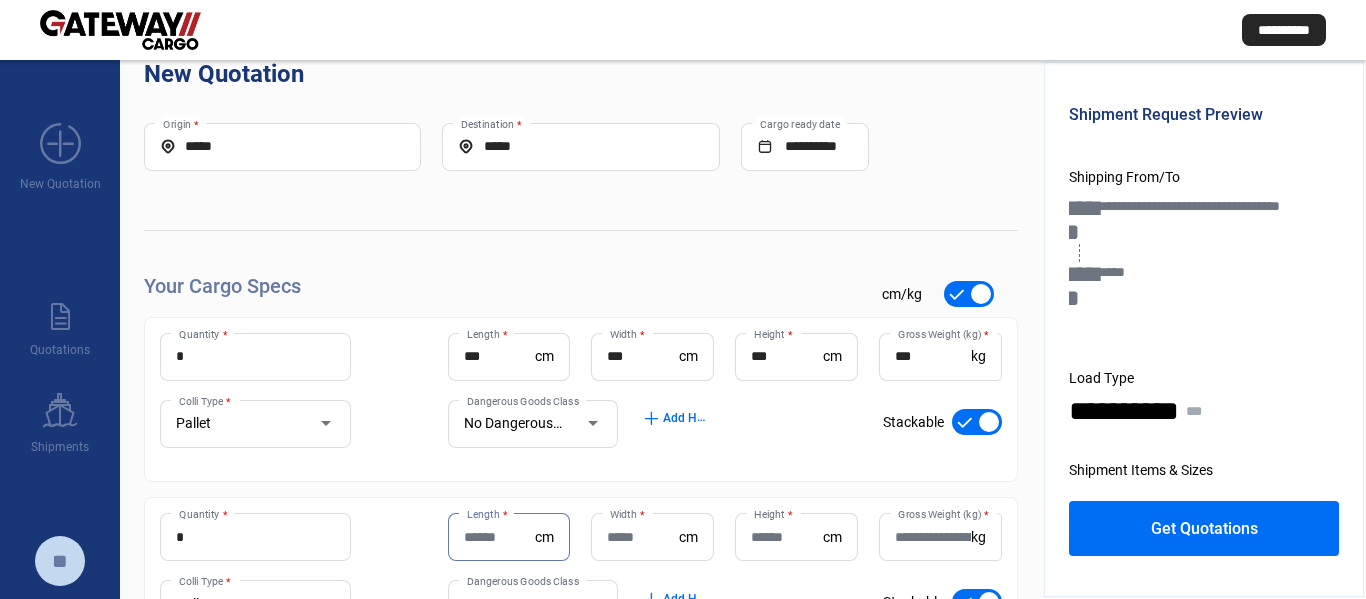 click on "Length  *" at bounding box center [500, 537] 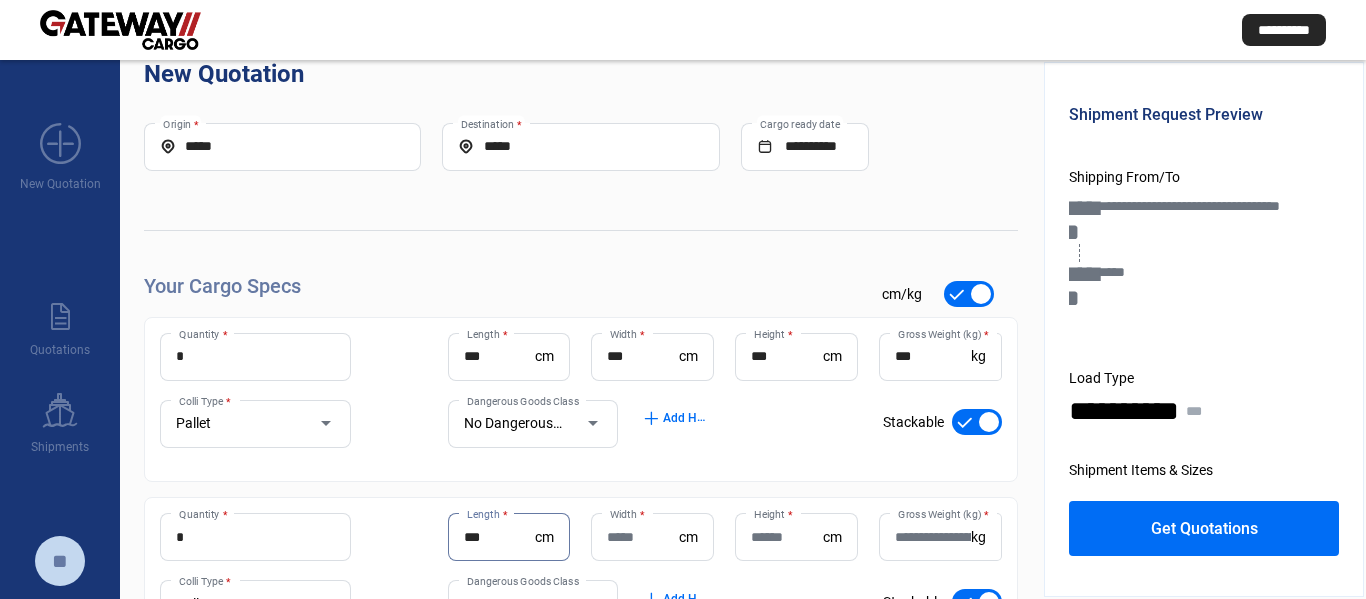 type on "***" 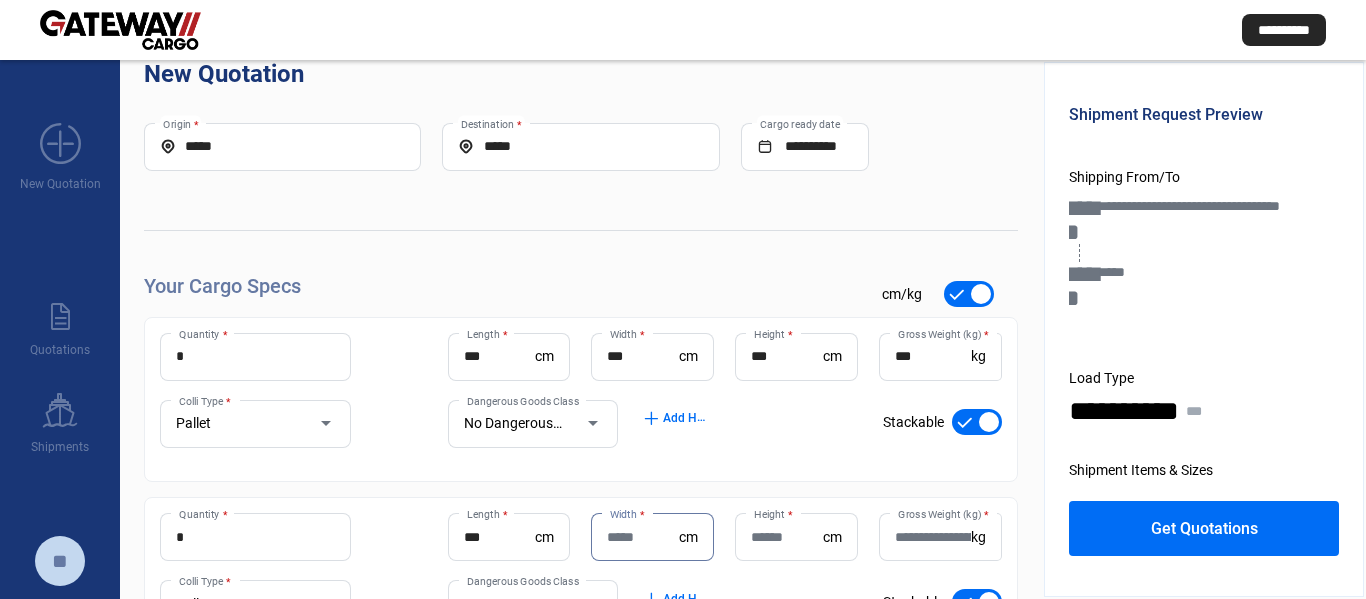 click on "Width  *" at bounding box center [643, 537] 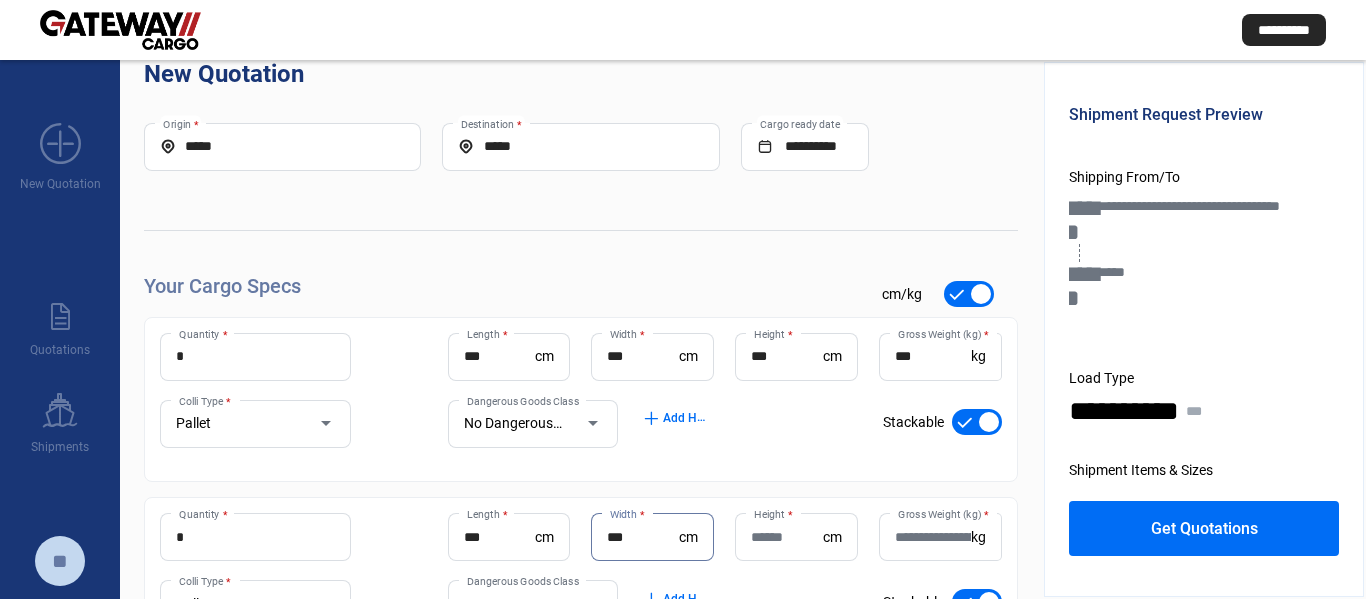type on "***" 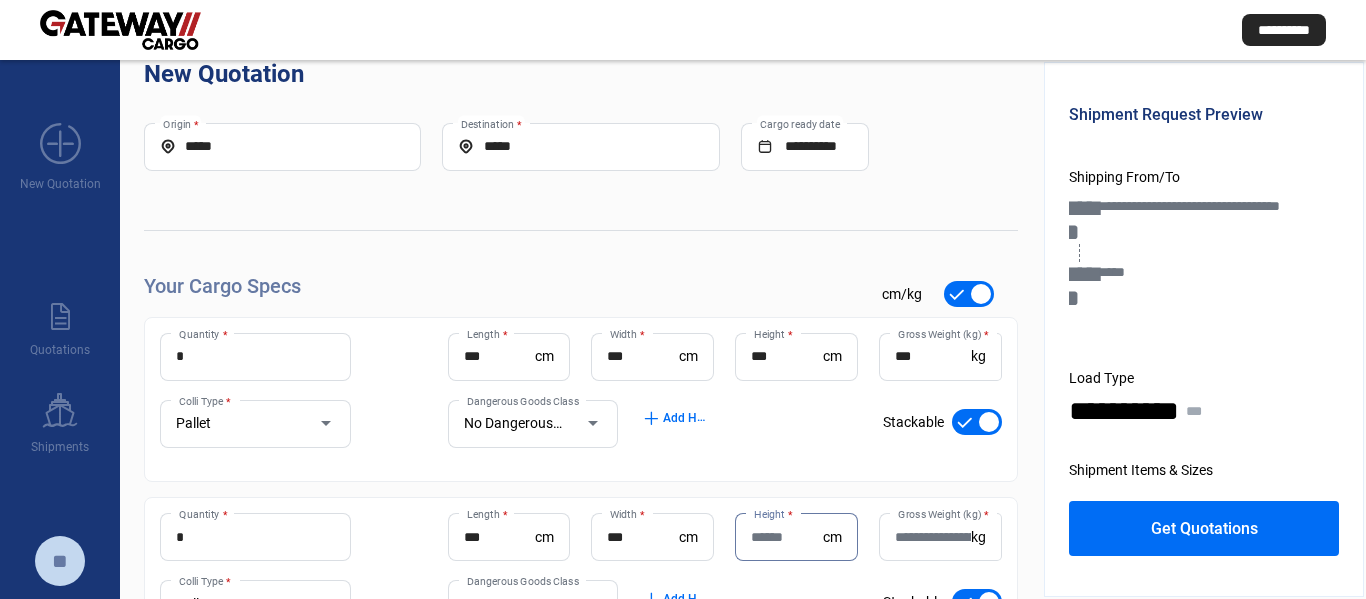 click on "Height  *" at bounding box center [787, 537] 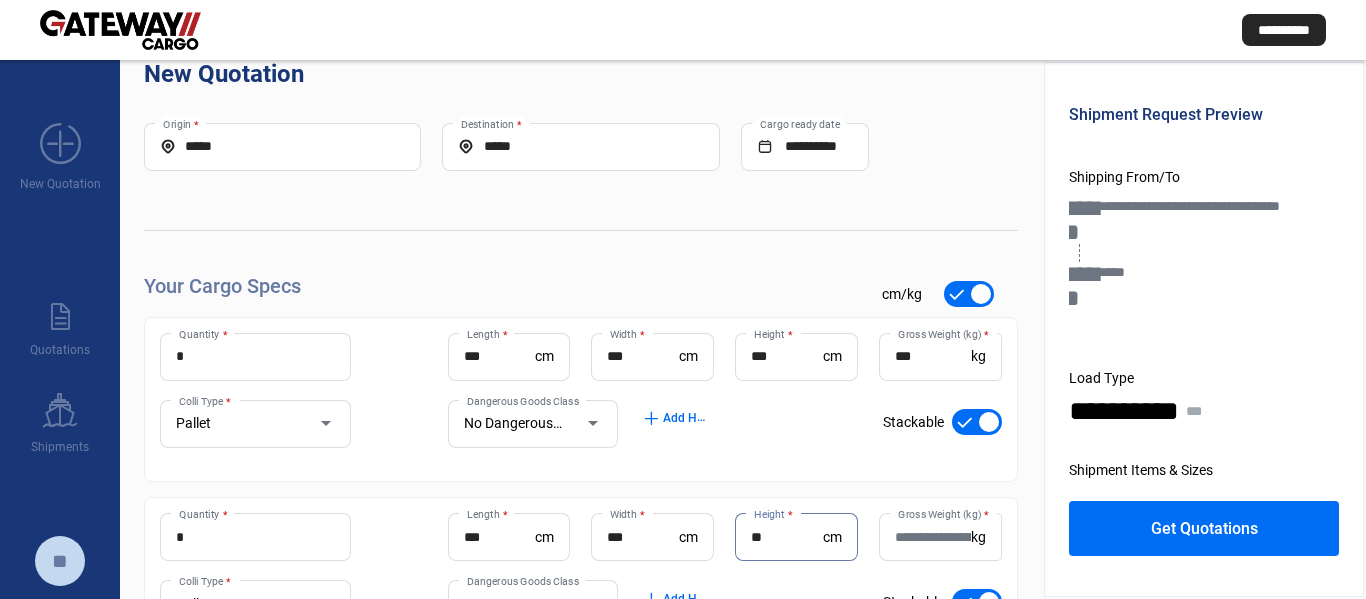 type on "**" 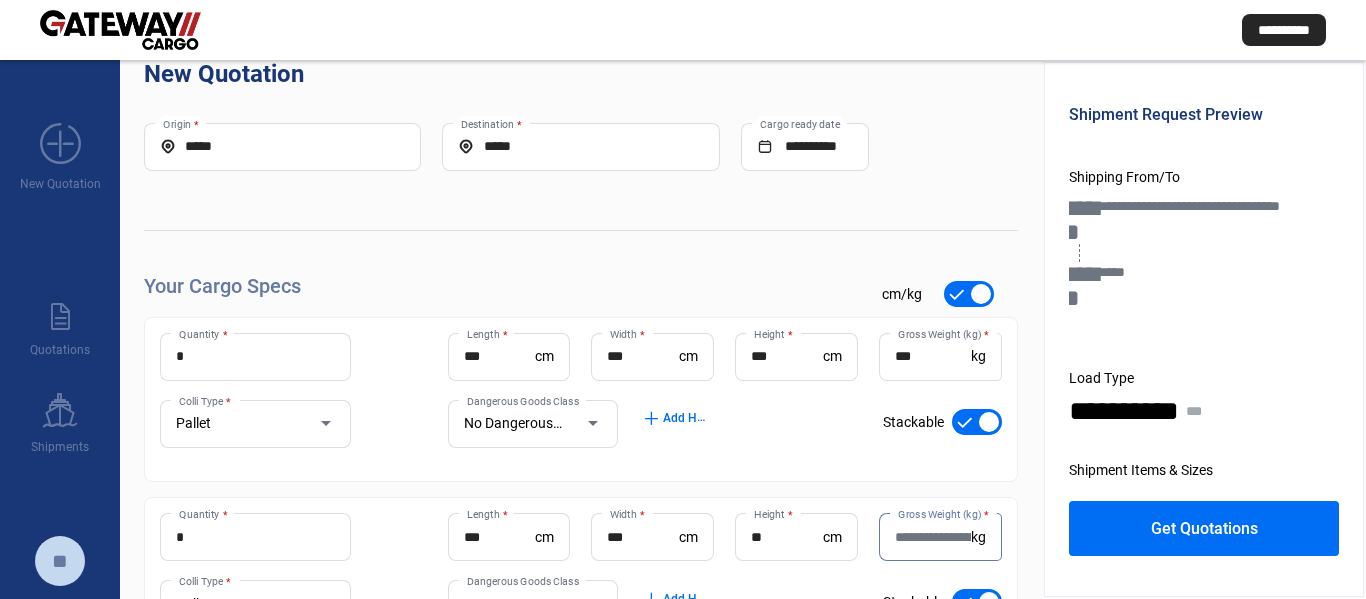 click on "Gross Weight (kg)  *" at bounding box center (933, 537) 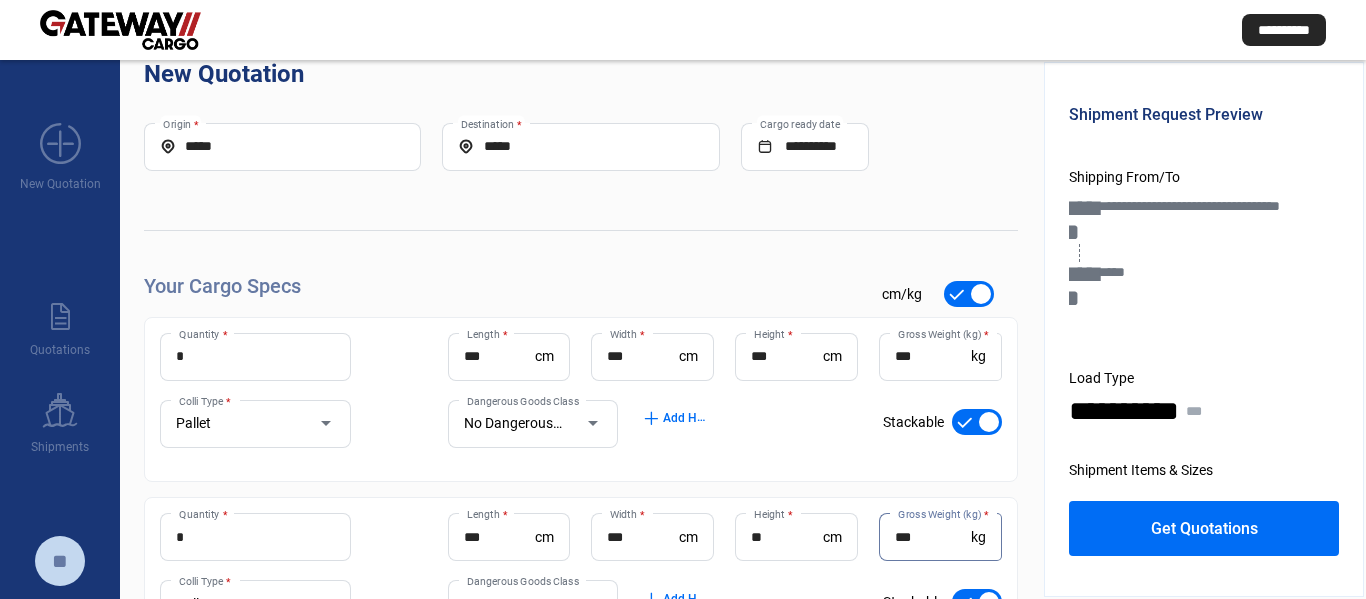 type on "***" 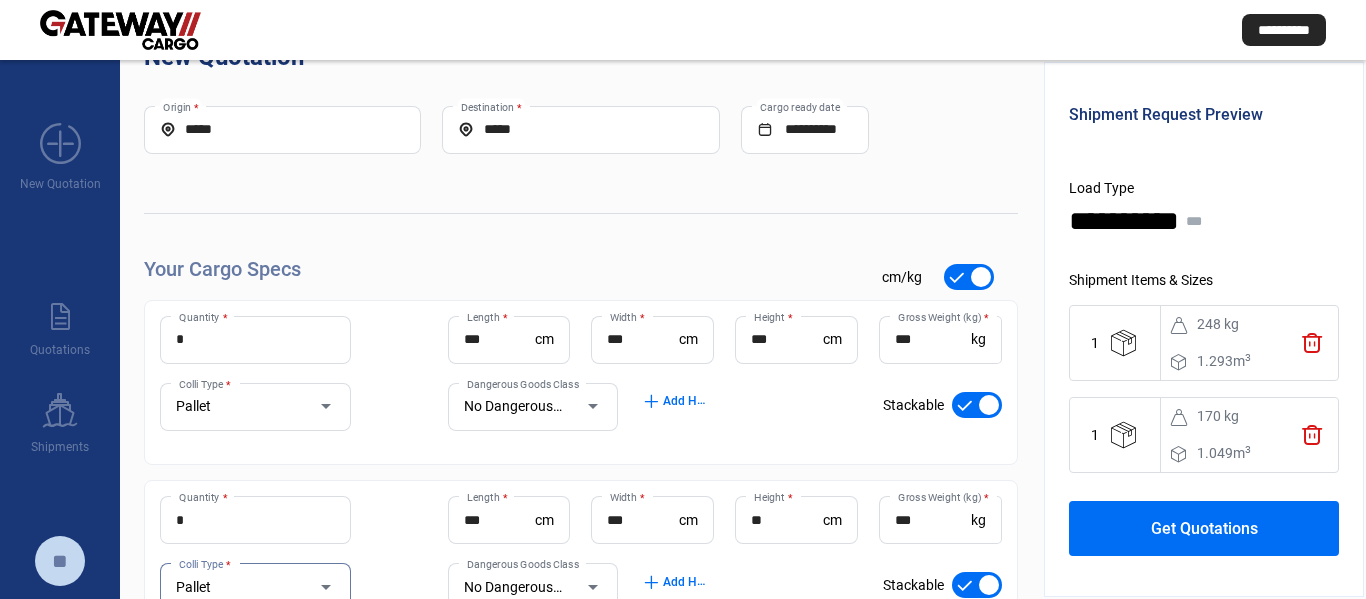 scroll, scrollTop: 194, scrollLeft: 0, axis: vertical 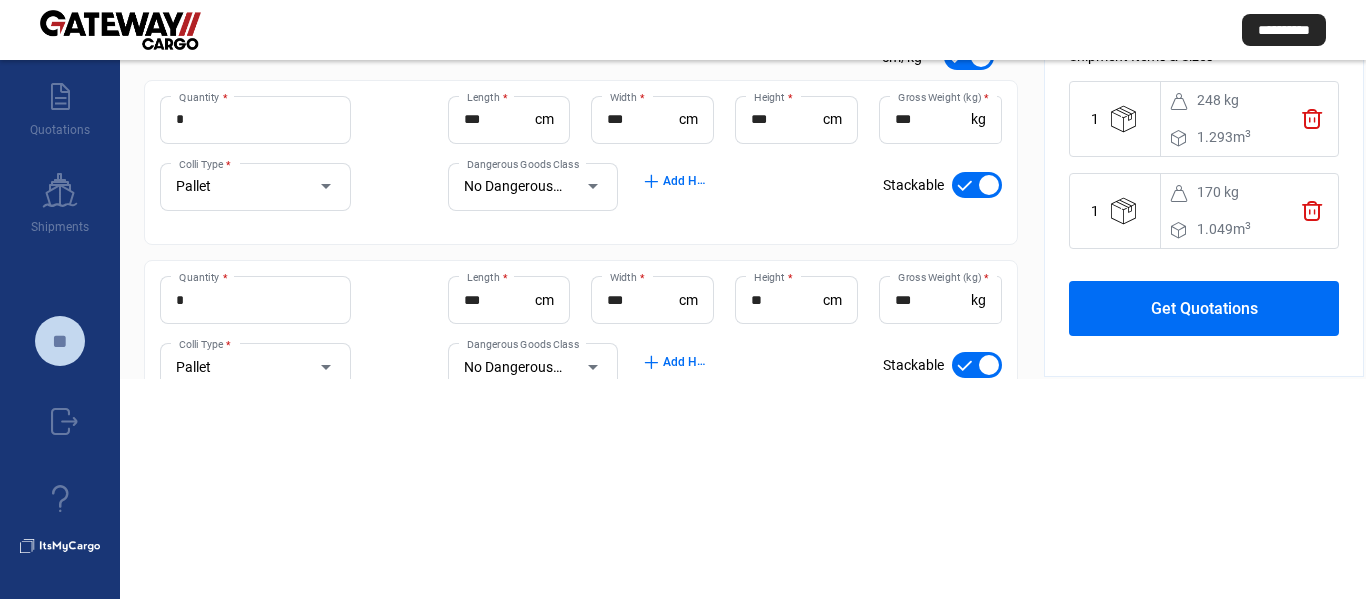 click on "Get Quotations" 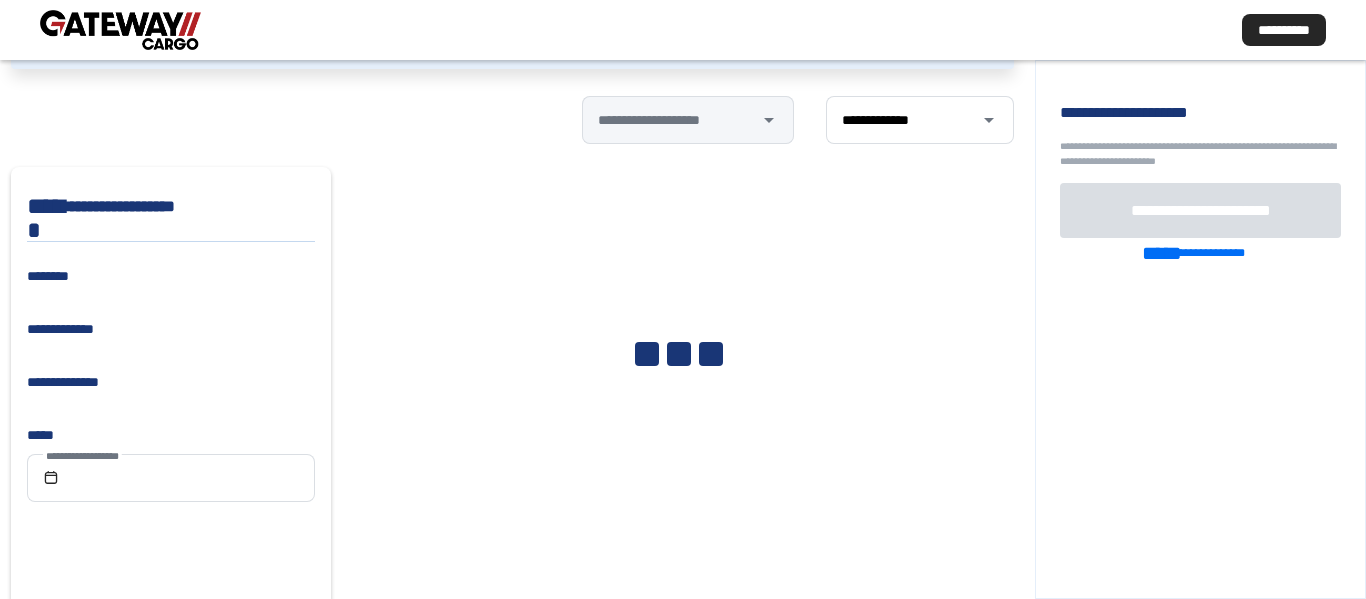 scroll, scrollTop: 220, scrollLeft: 0, axis: vertical 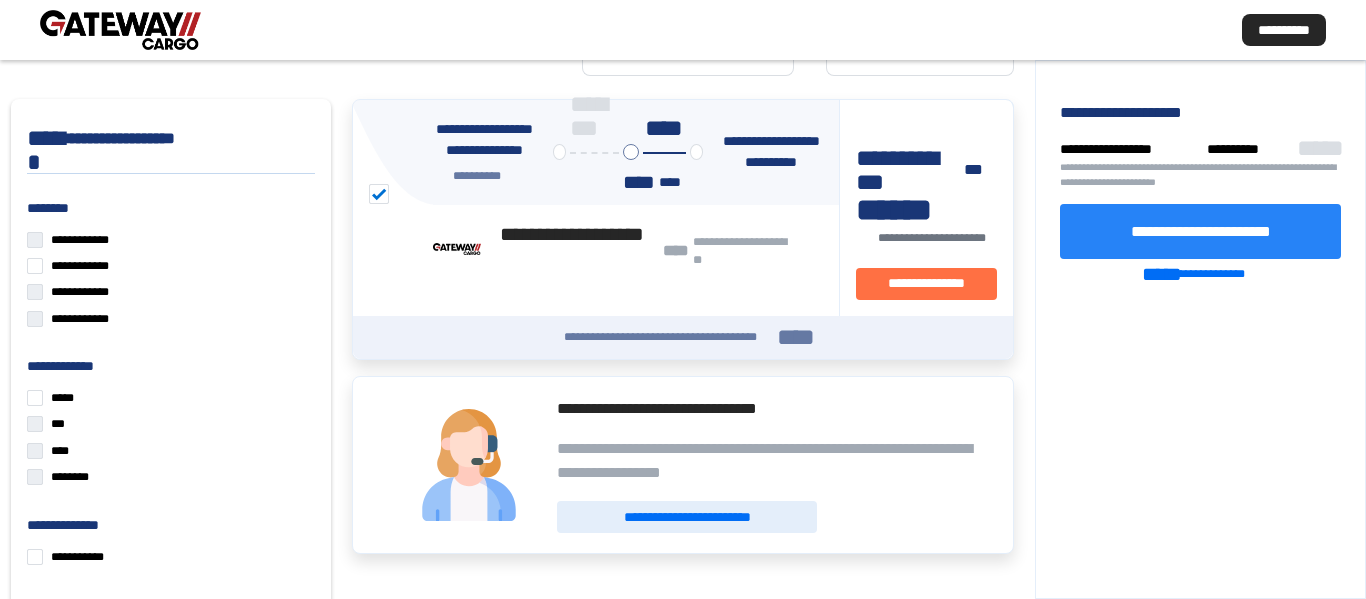click on "**********" 